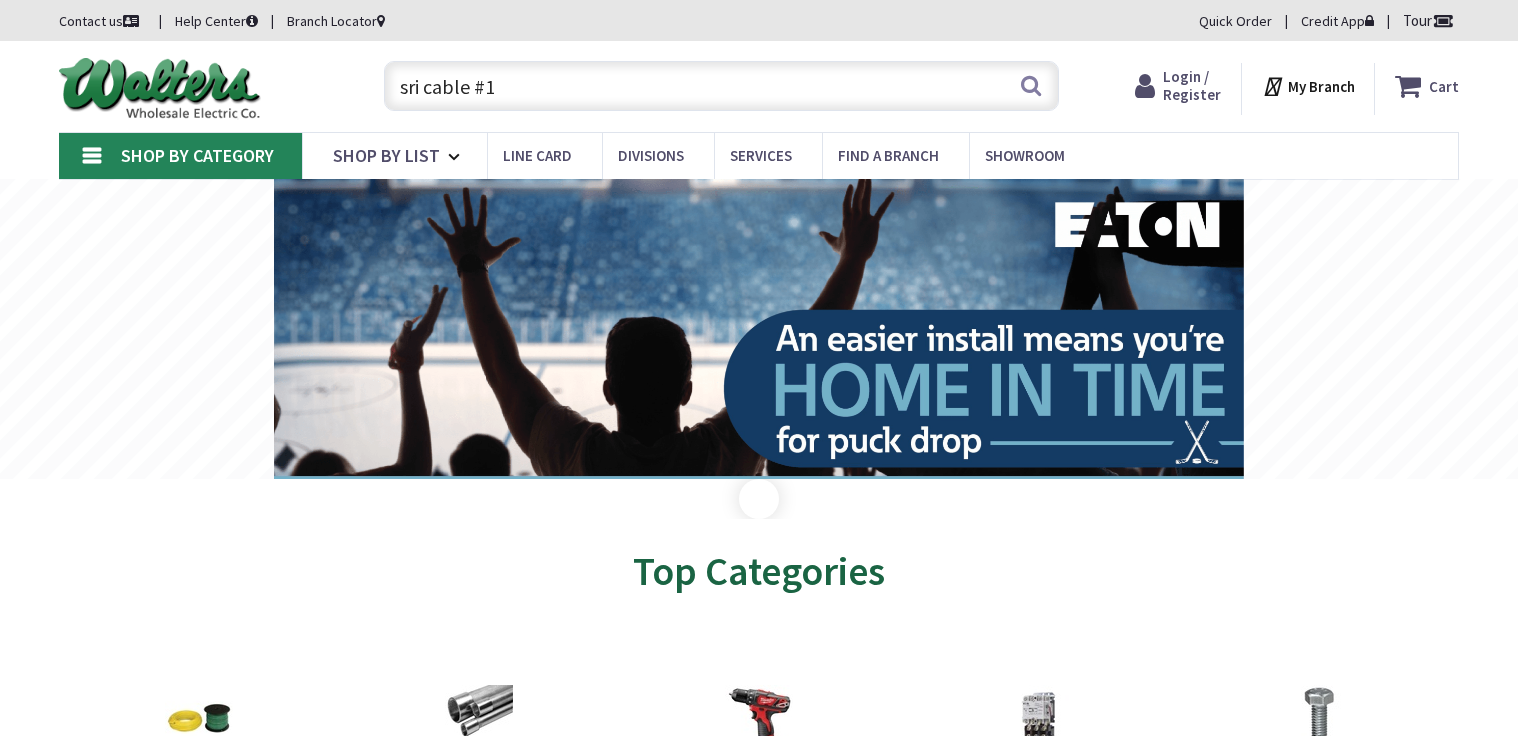 scroll, scrollTop: 0, scrollLeft: 0, axis: both 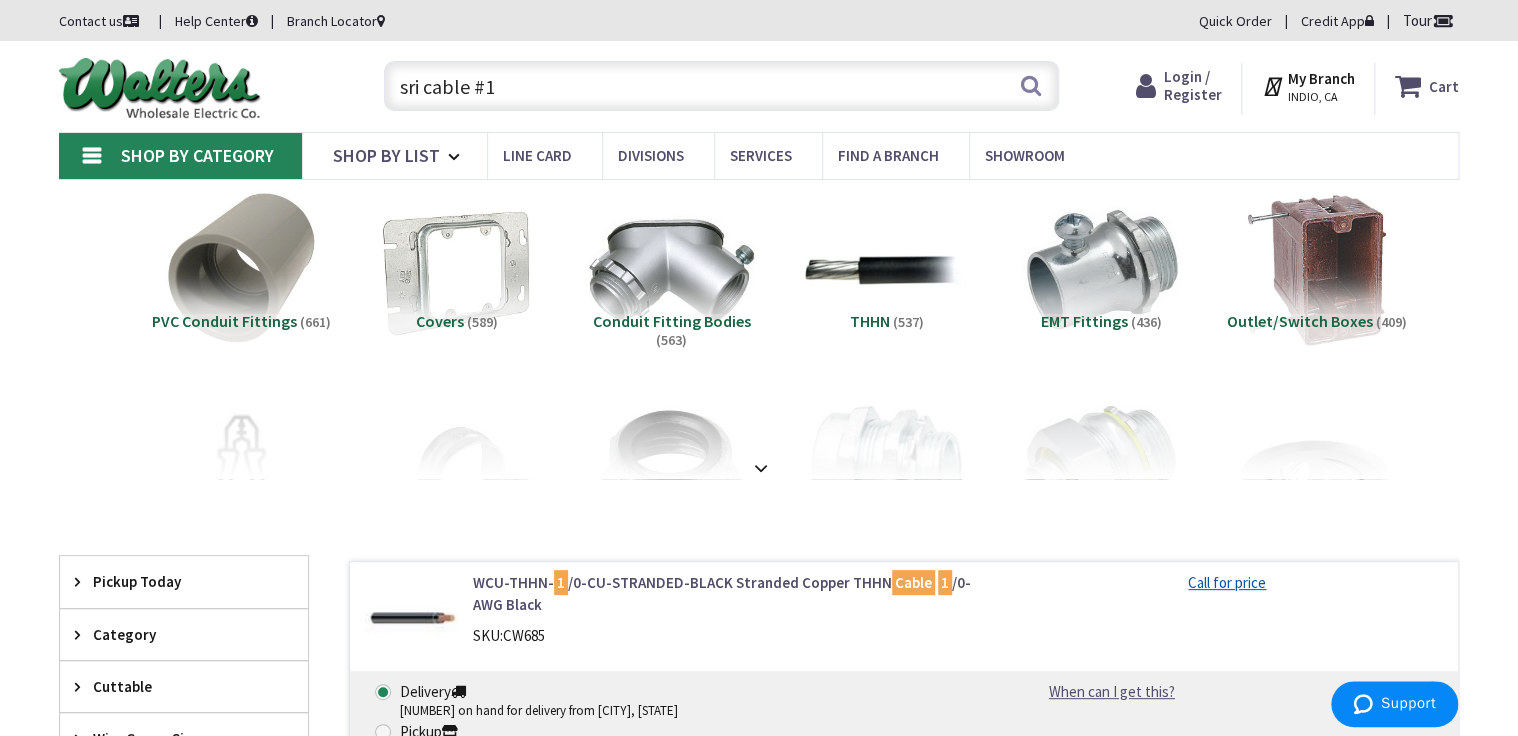 click on "sri cable #1" at bounding box center (721, 86) 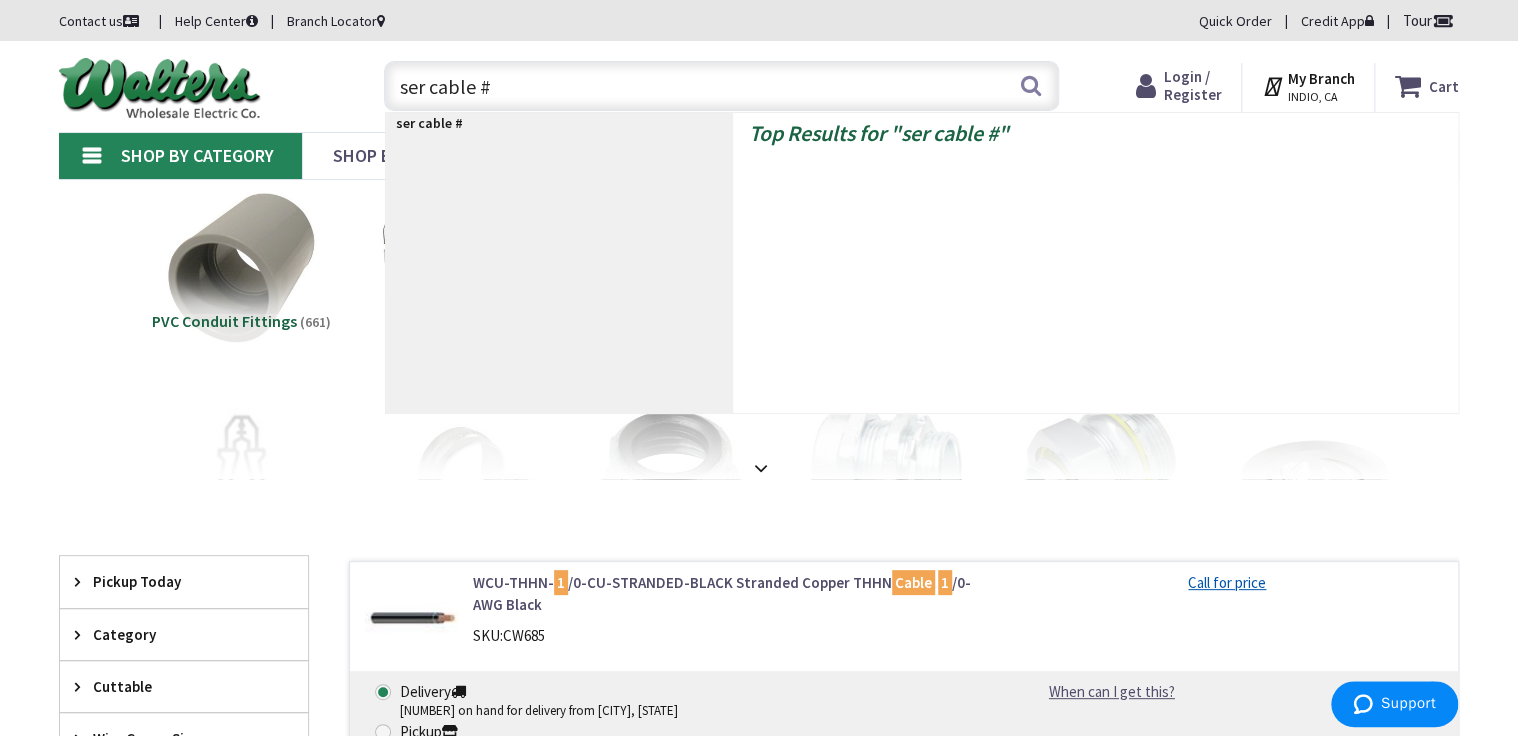 type on "ser cable #1" 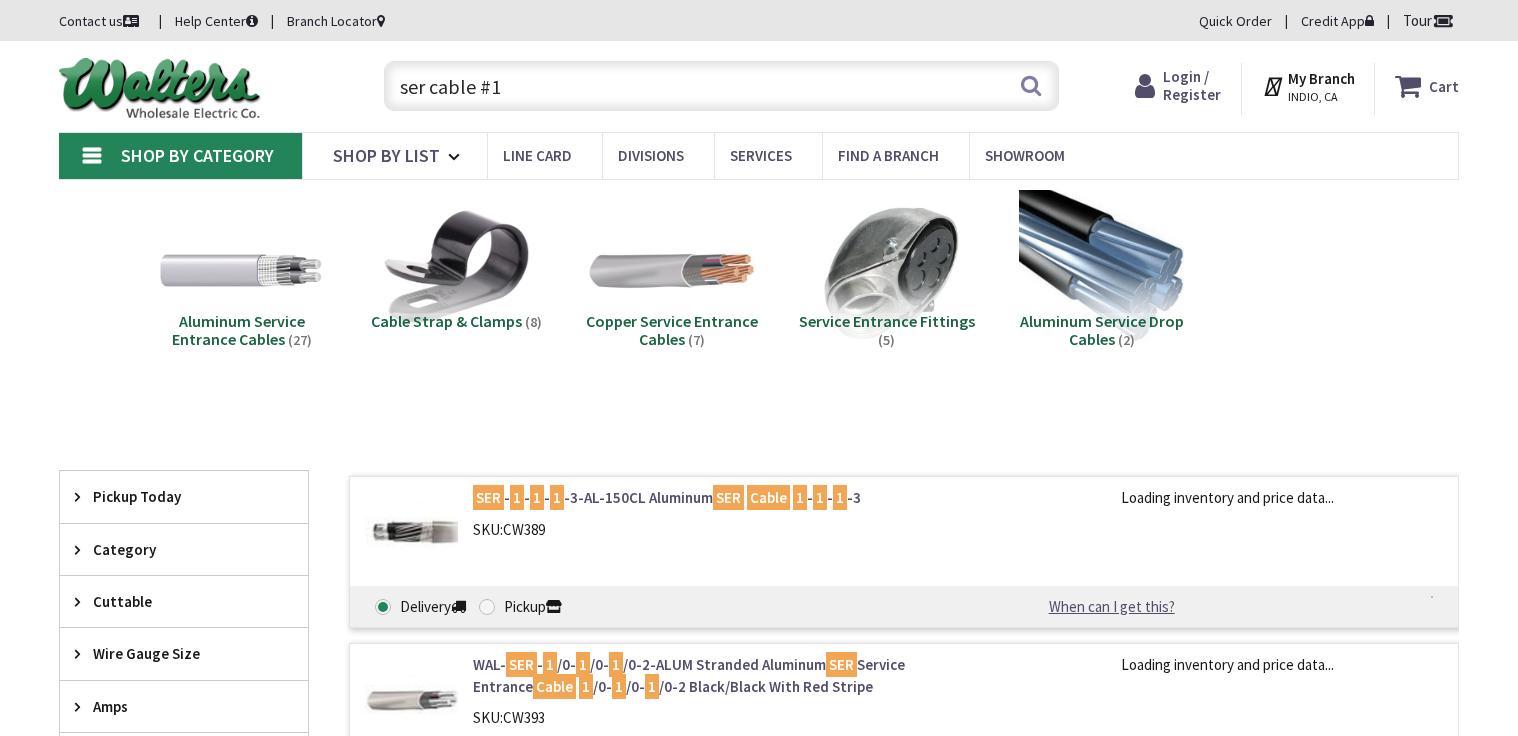 scroll, scrollTop: 0, scrollLeft: 0, axis: both 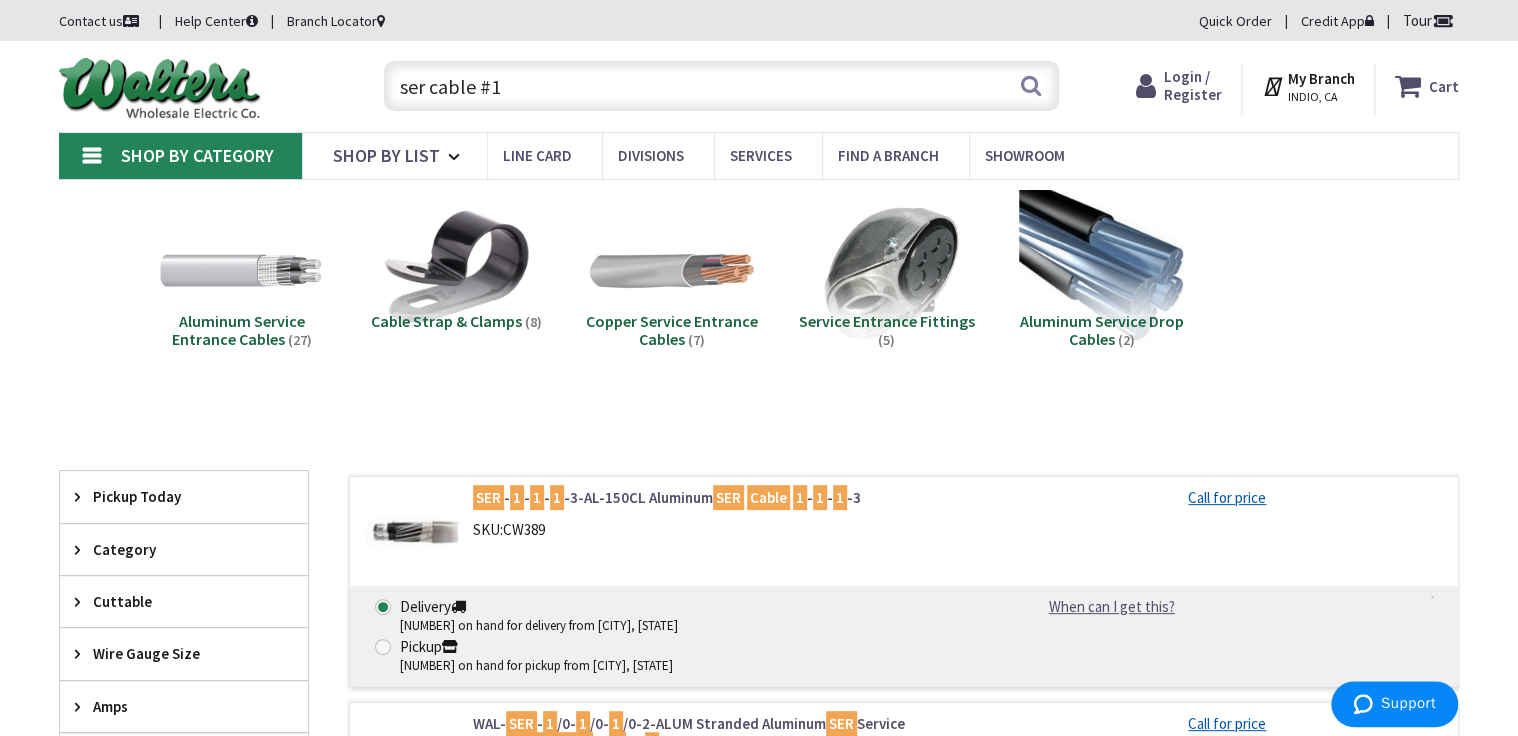 click on "ser cable #1" at bounding box center [721, 86] 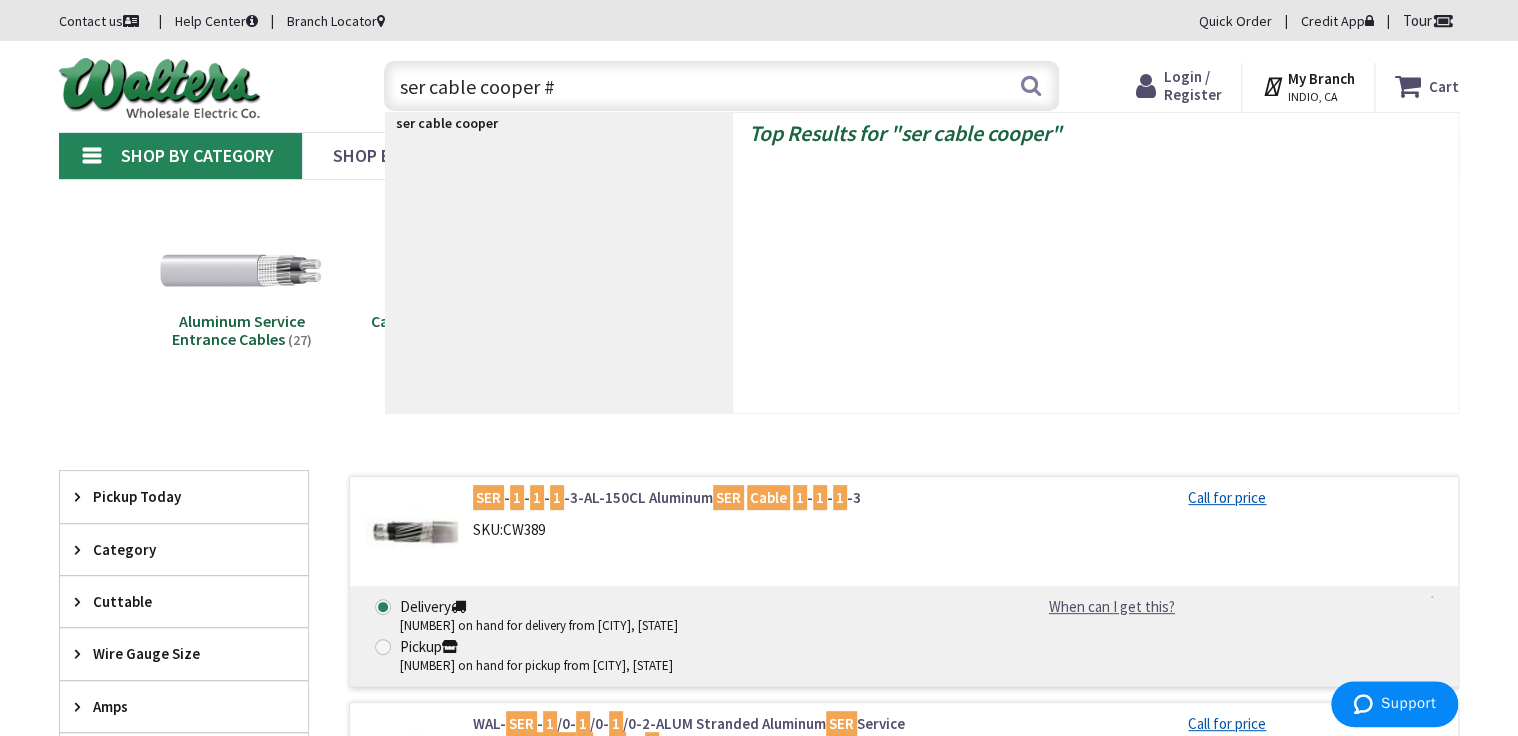 type on "ser cable cooper #1" 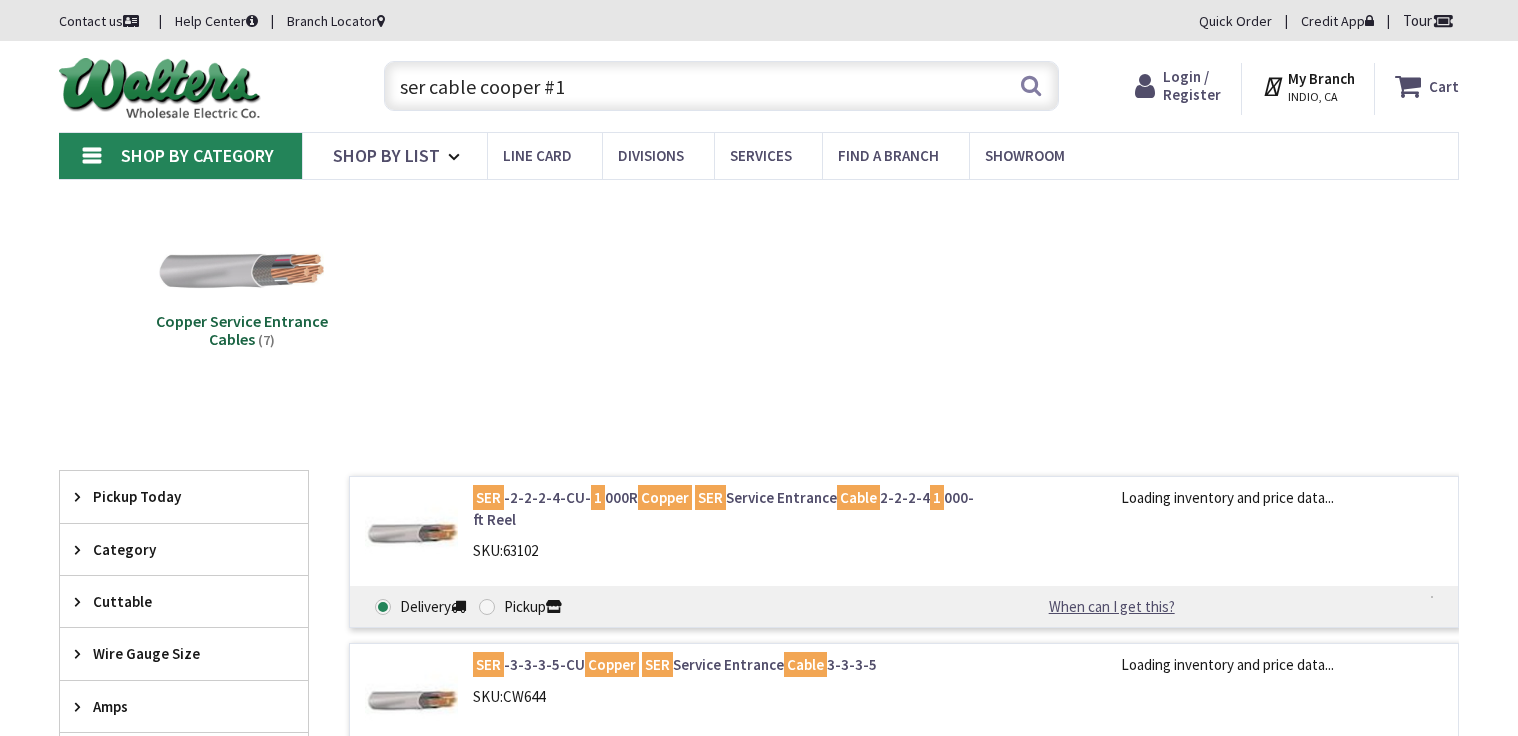 scroll, scrollTop: 0, scrollLeft: 0, axis: both 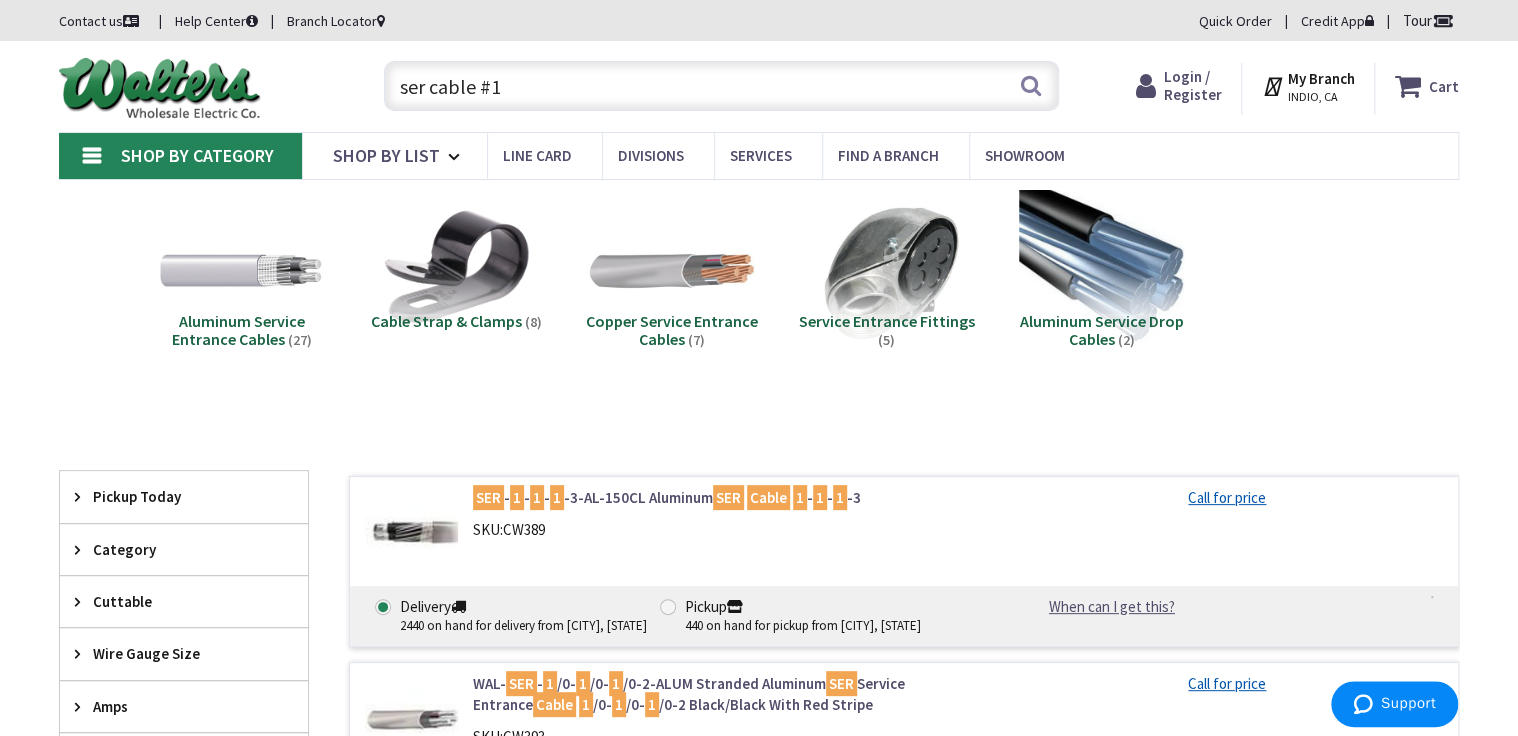 click on "ser cable #1" at bounding box center (721, 86) 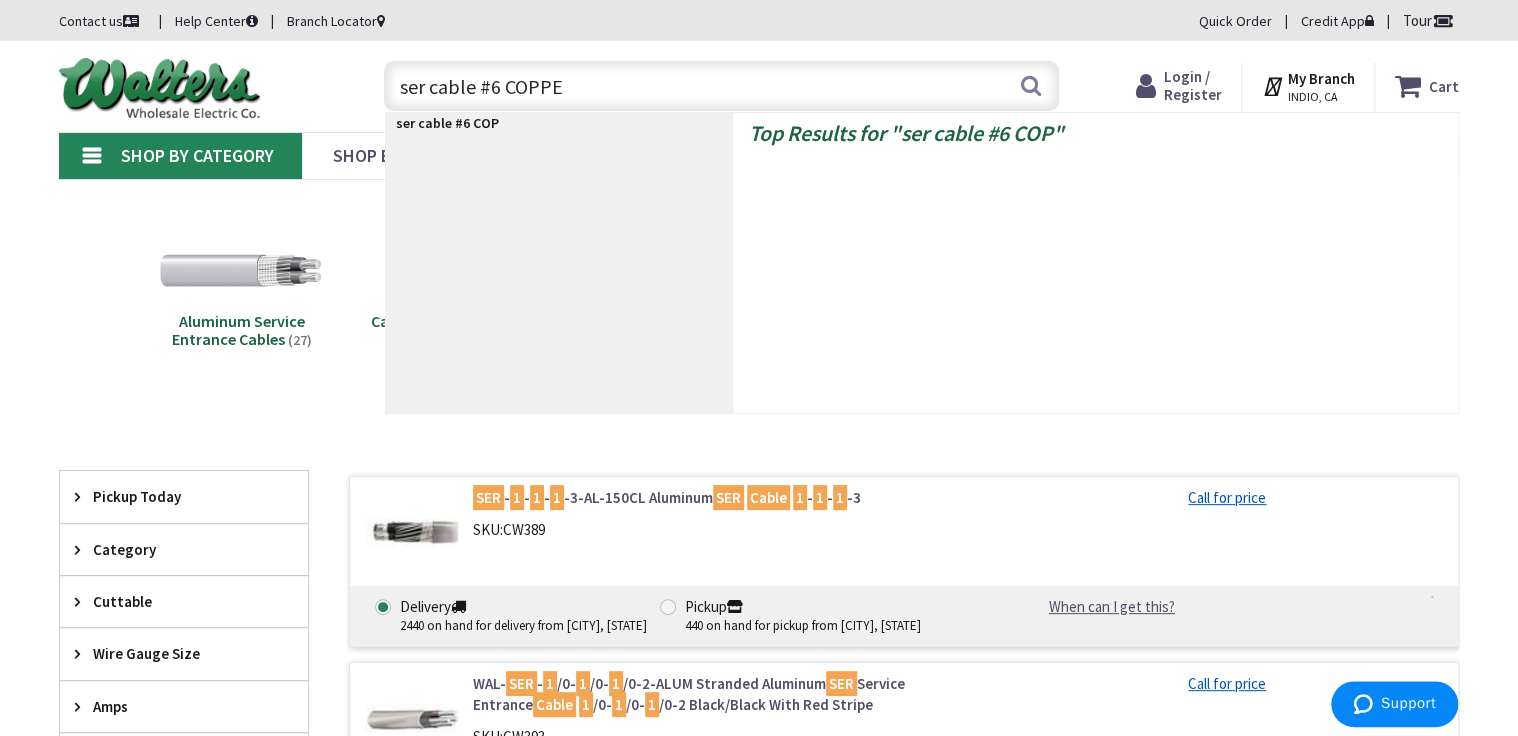 type on "ser cable #6 COPPER" 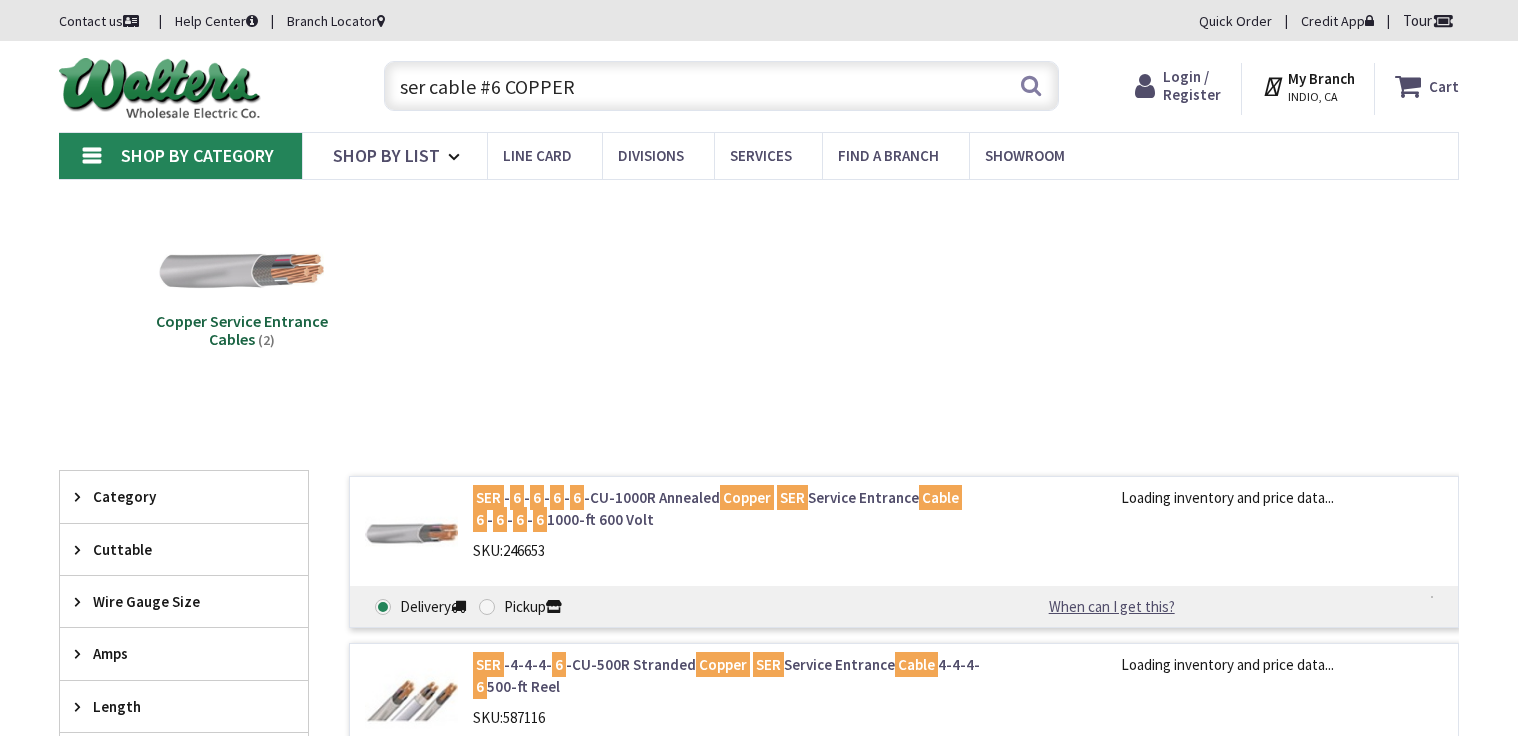 scroll, scrollTop: 160, scrollLeft: 0, axis: vertical 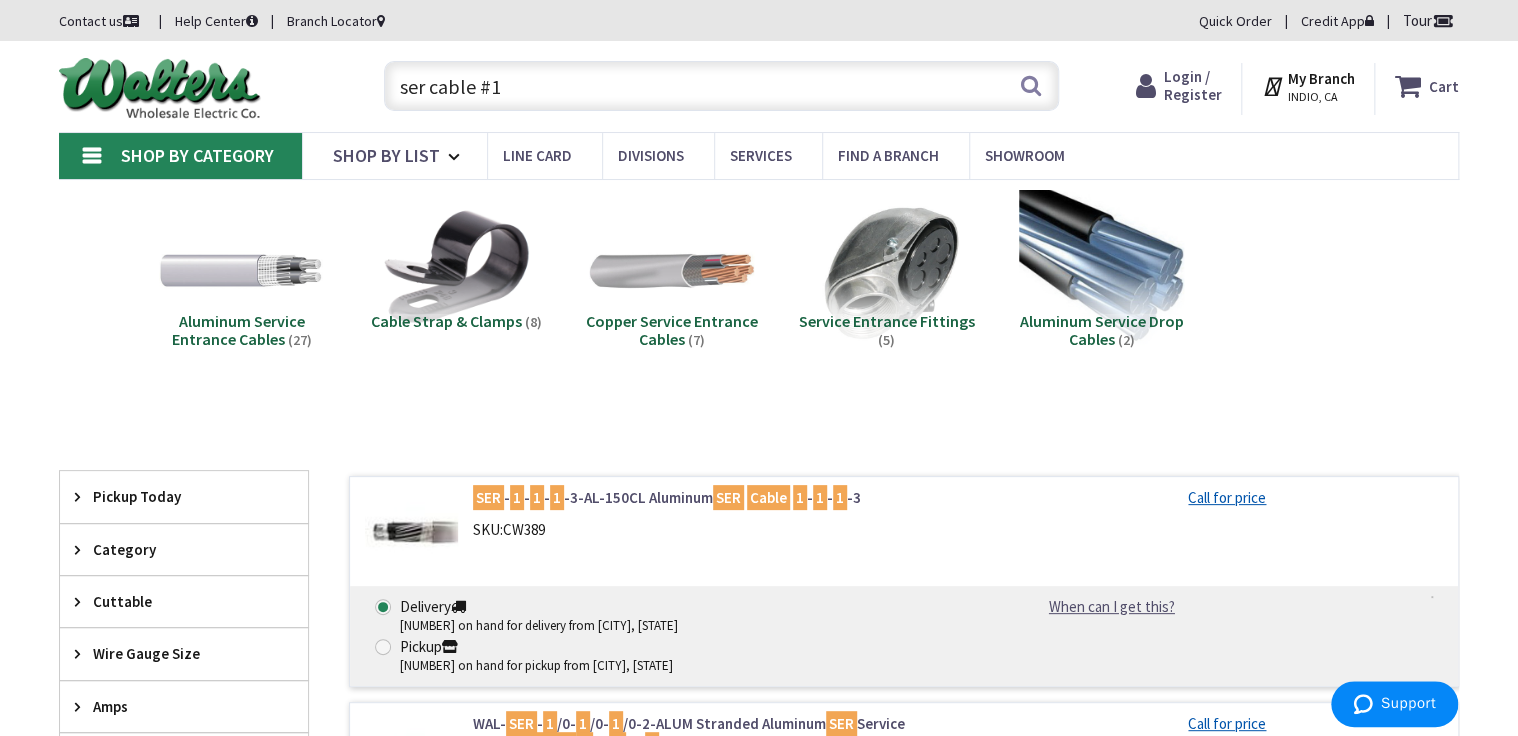 click on "ser cable #1" at bounding box center (721, 86) 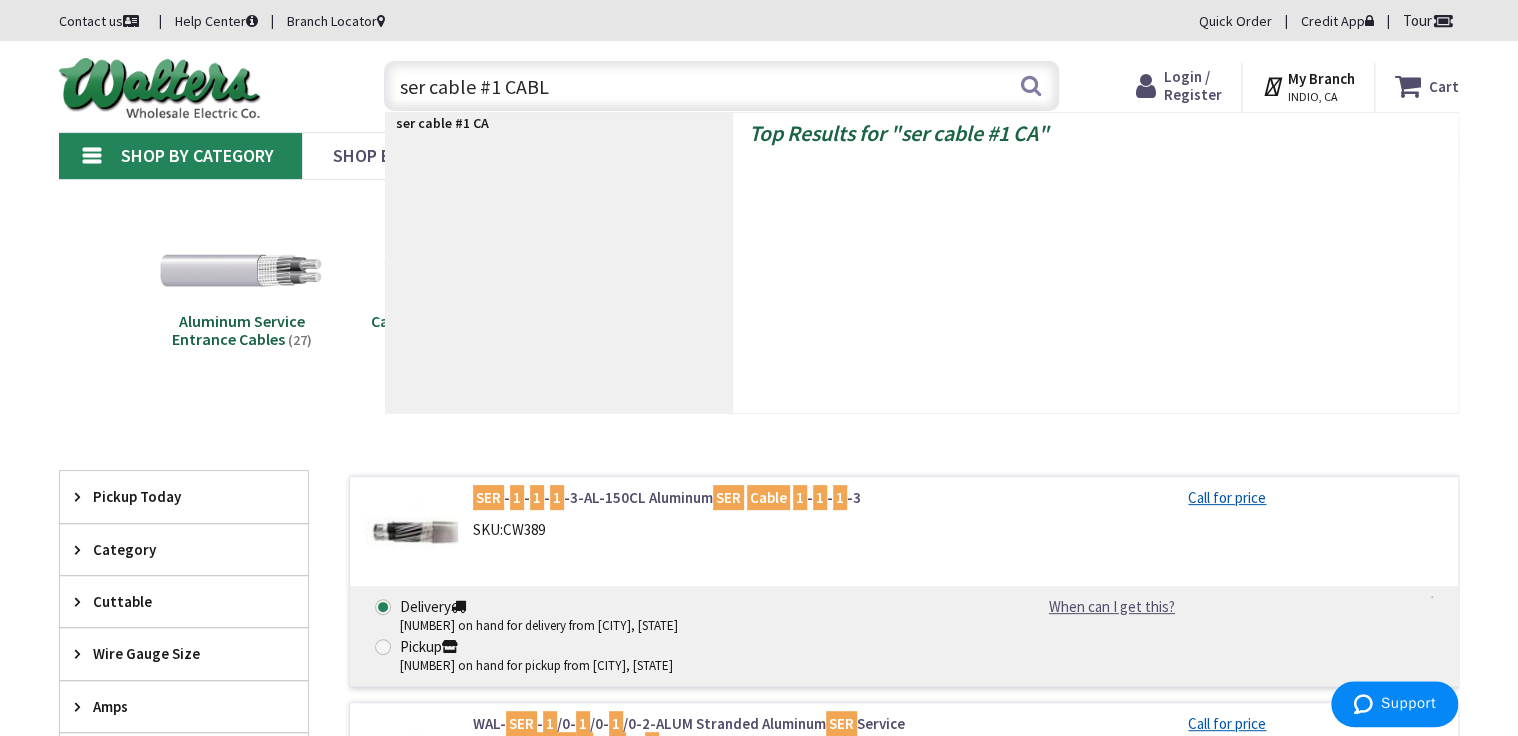 type on "ser cable #1 CABLE" 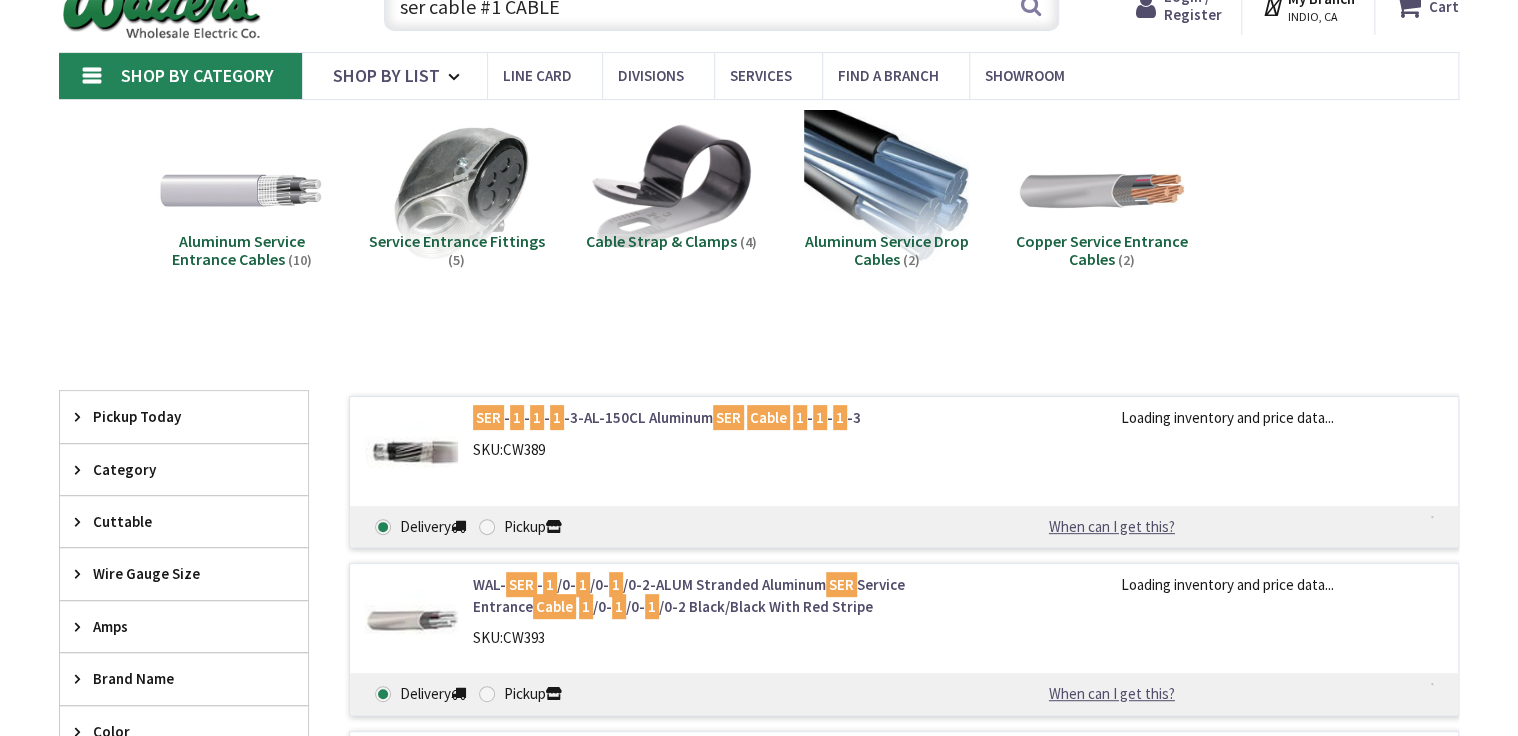 scroll, scrollTop: 73, scrollLeft: 0, axis: vertical 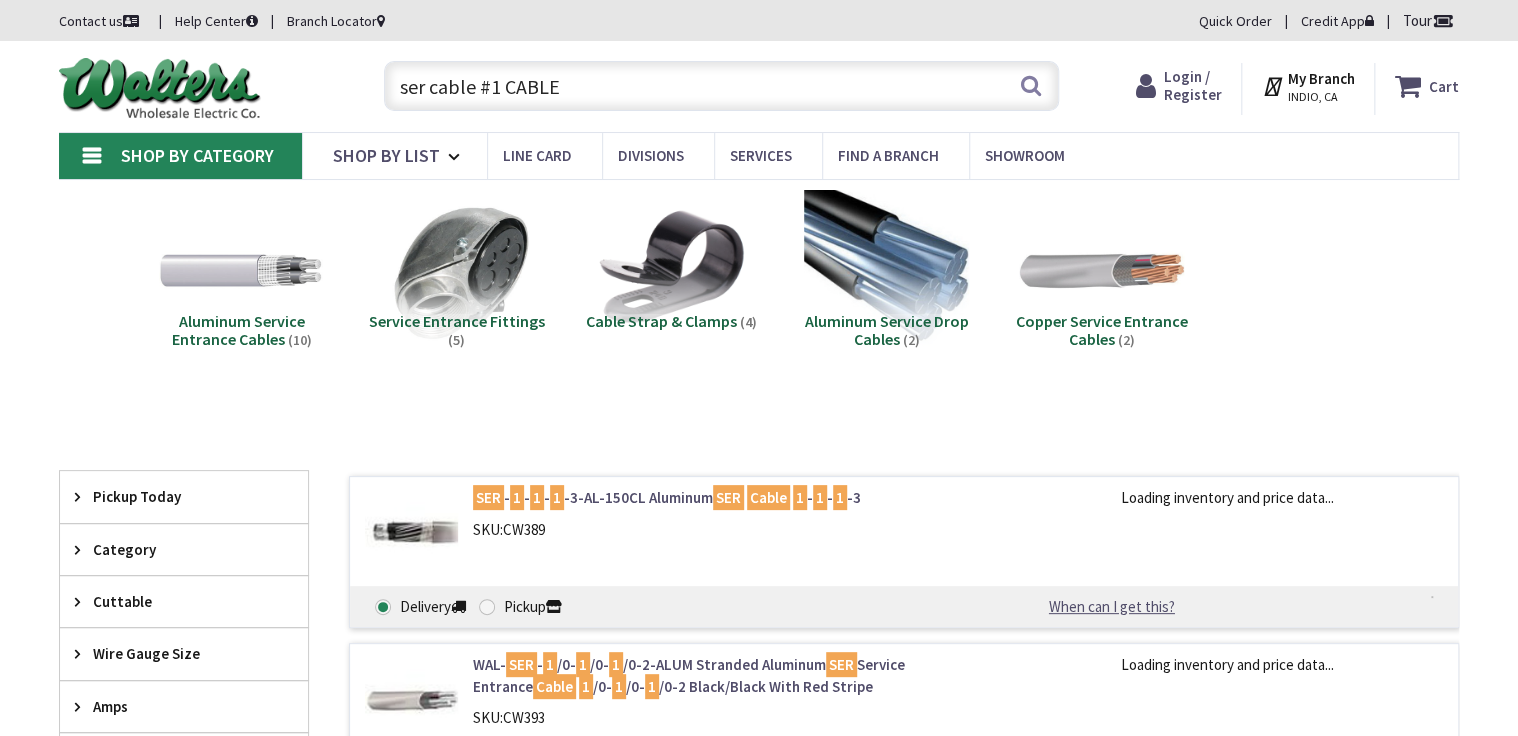 click on "ser cable #1 CABLE" at bounding box center [721, 86] 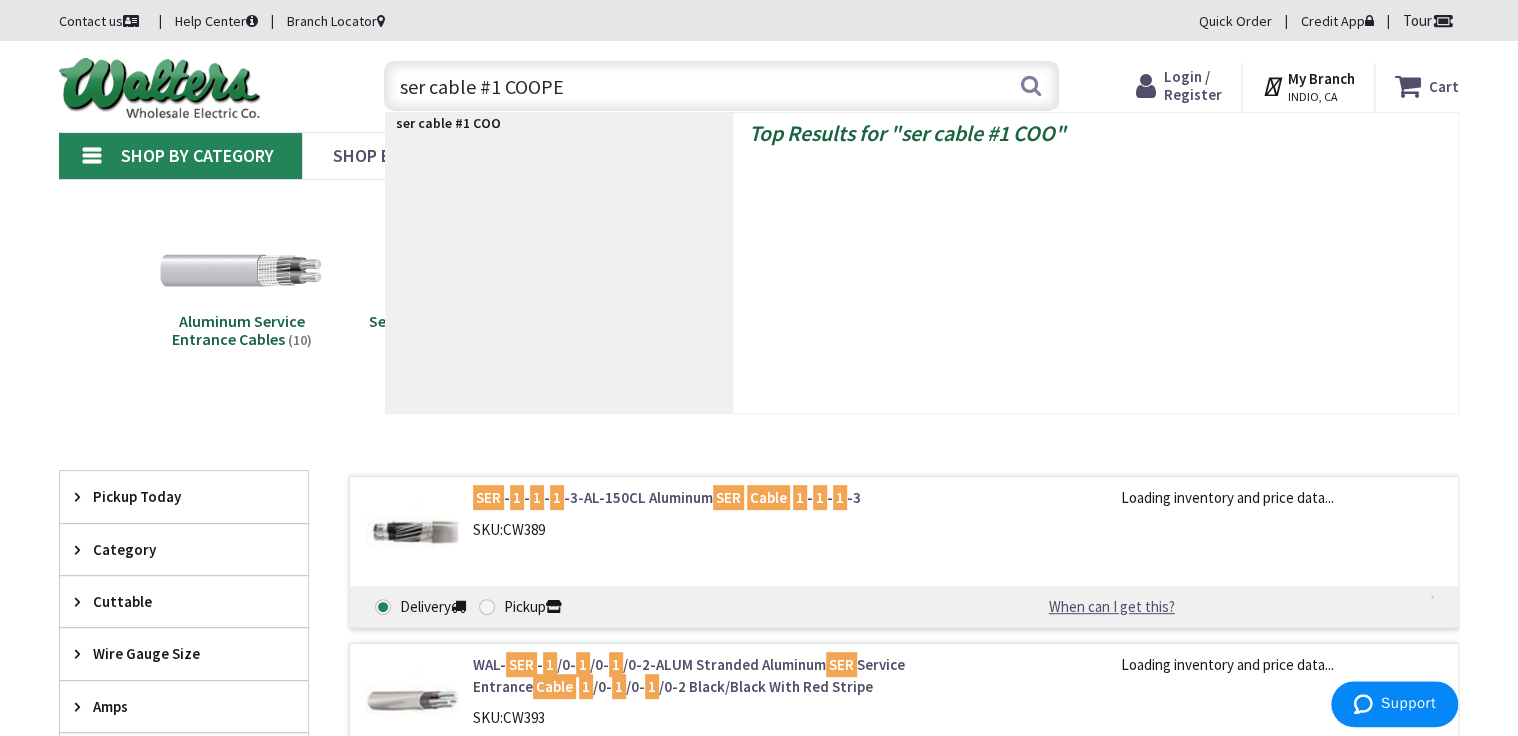 type on "ser cable #1 COOPER" 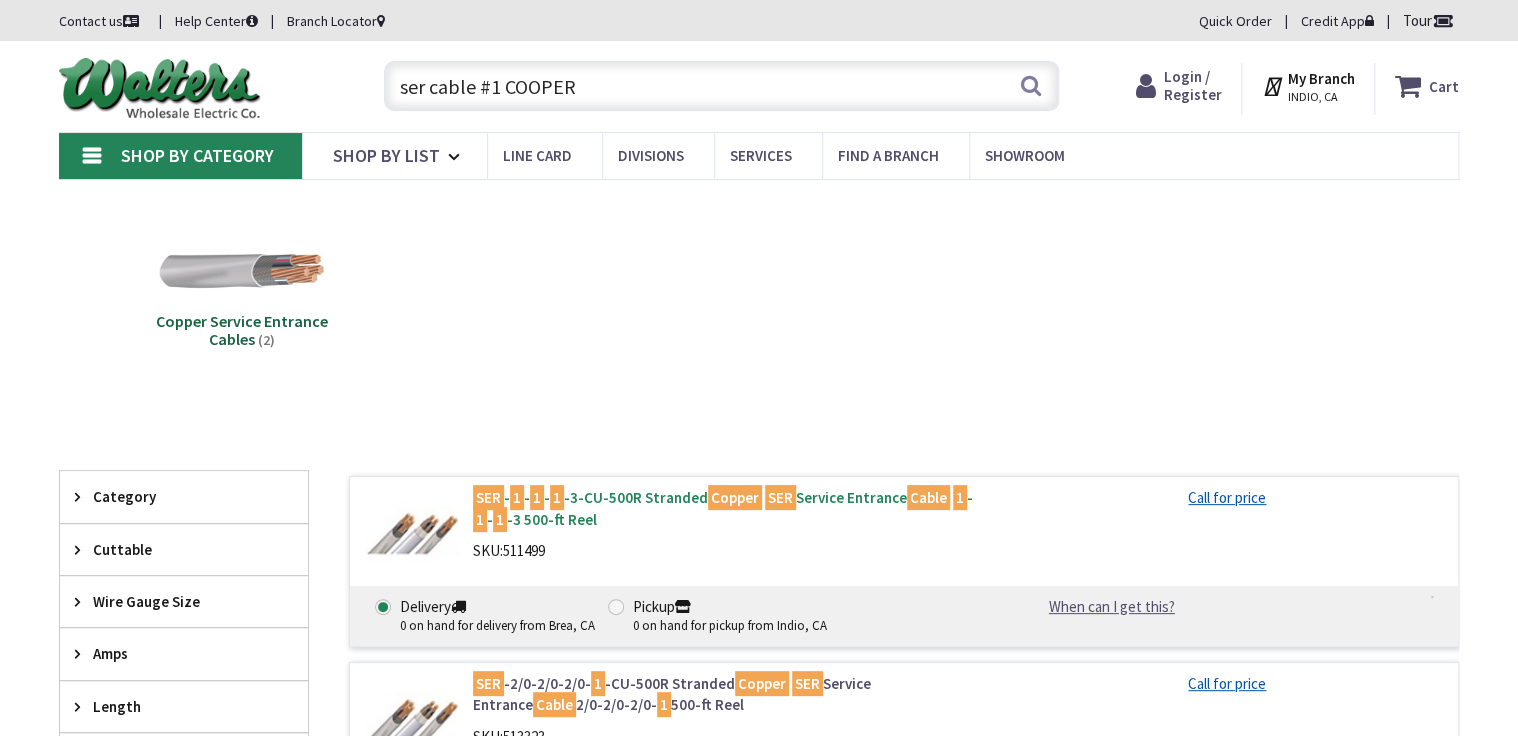 scroll, scrollTop: 80, scrollLeft: 0, axis: vertical 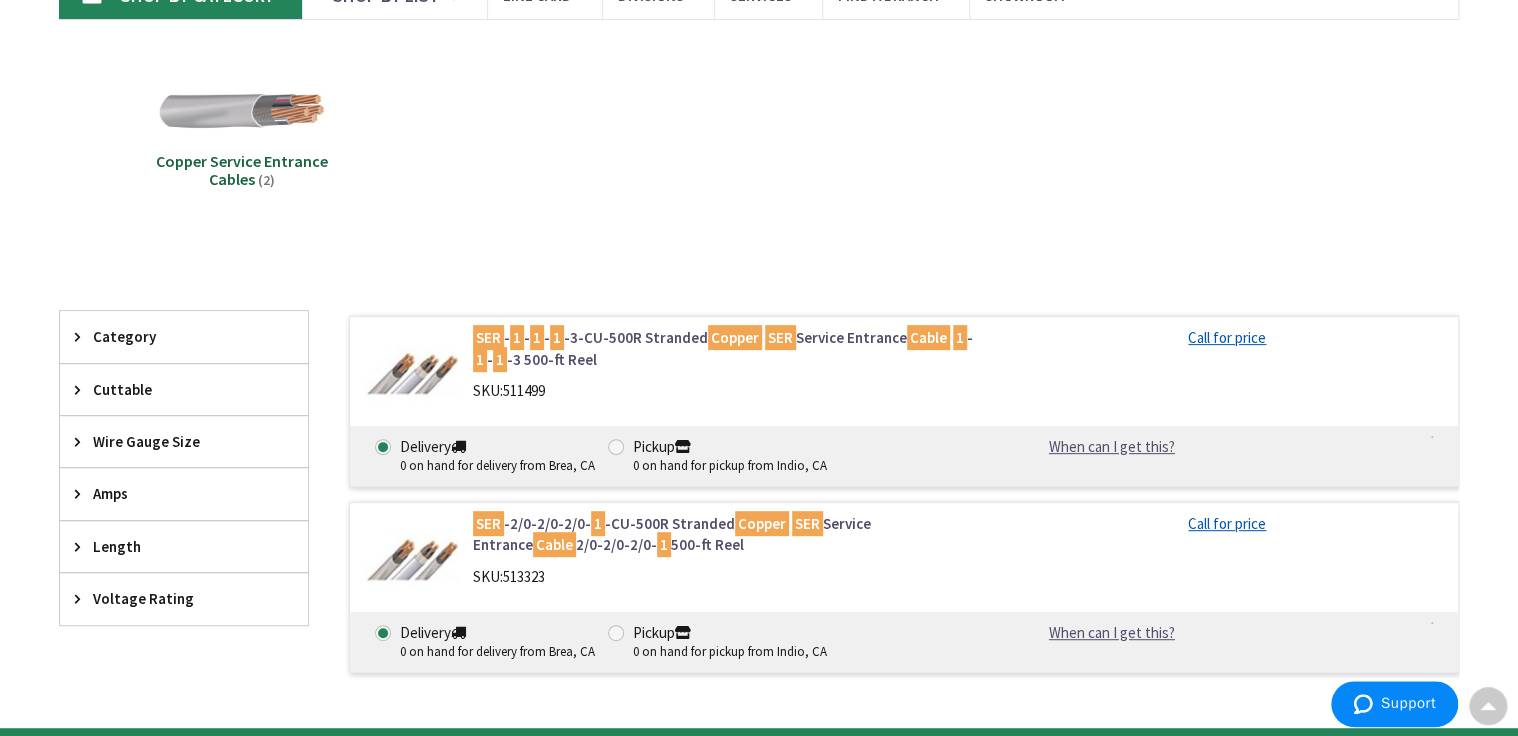 click on "SER - 1 - 1 - 1 -3-CU-500R Stranded  Copper   SER  Service Entrance  Cable   1 - 1 - 1 -3 500-ft Reel" at bounding box center [727, 348] 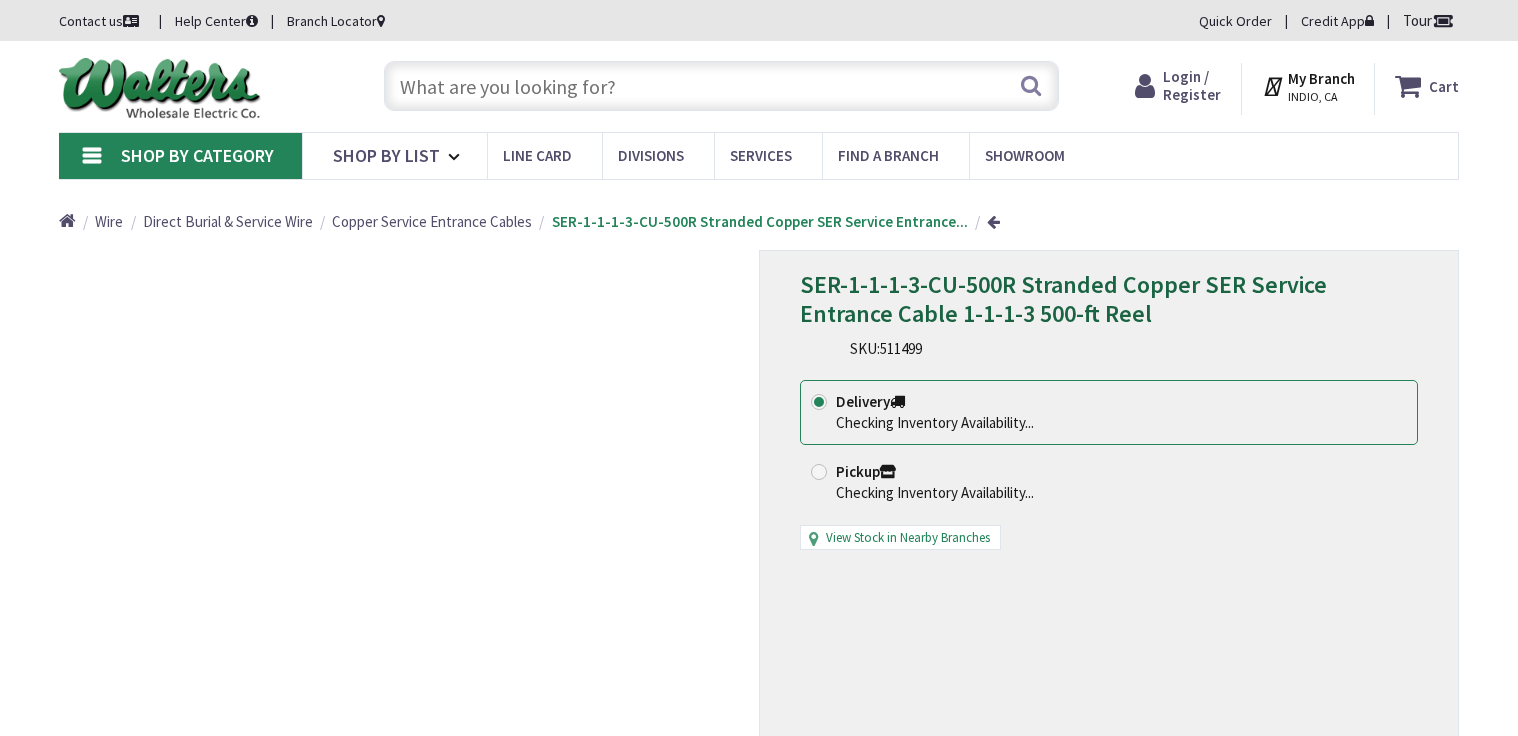 scroll, scrollTop: 0, scrollLeft: 0, axis: both 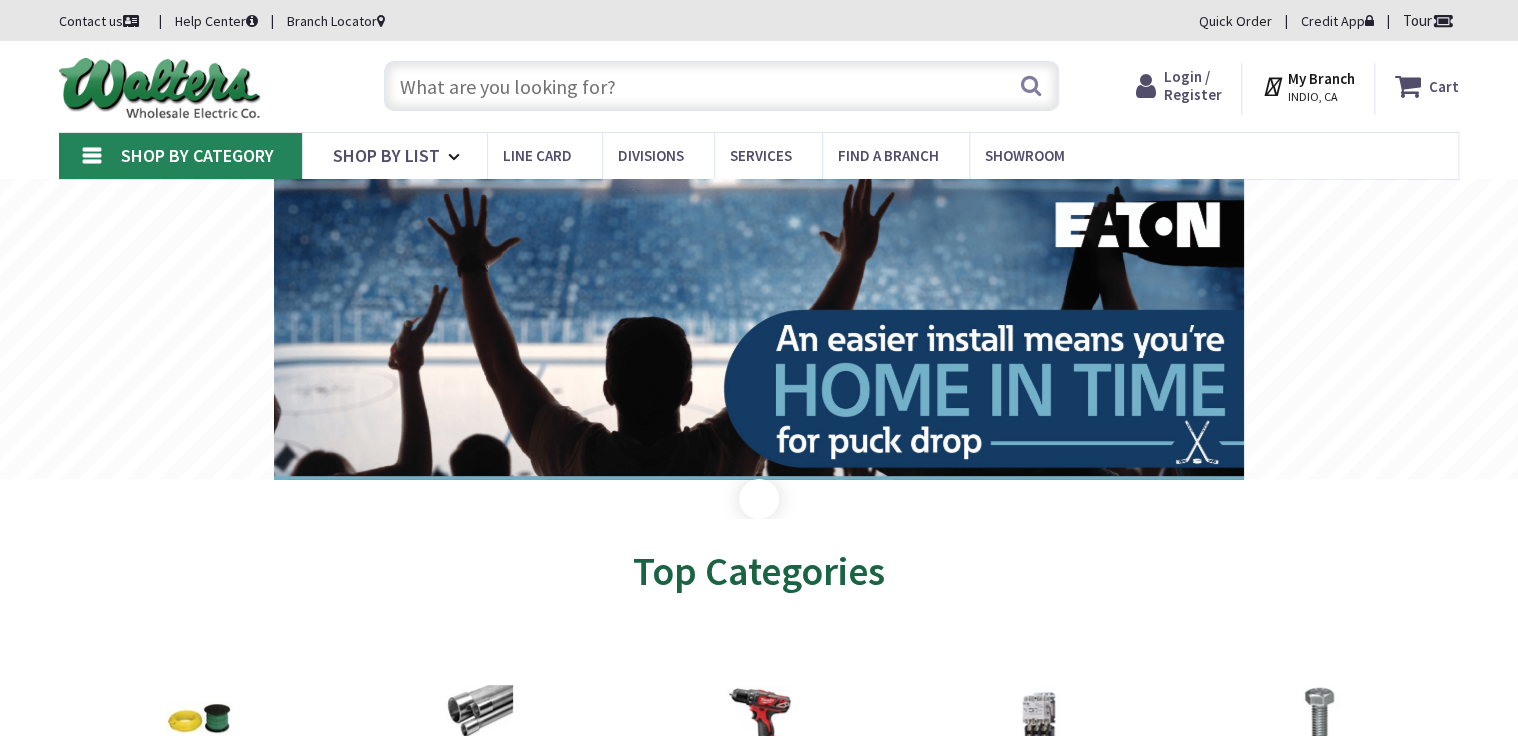 click at bounding box center (721, 86) 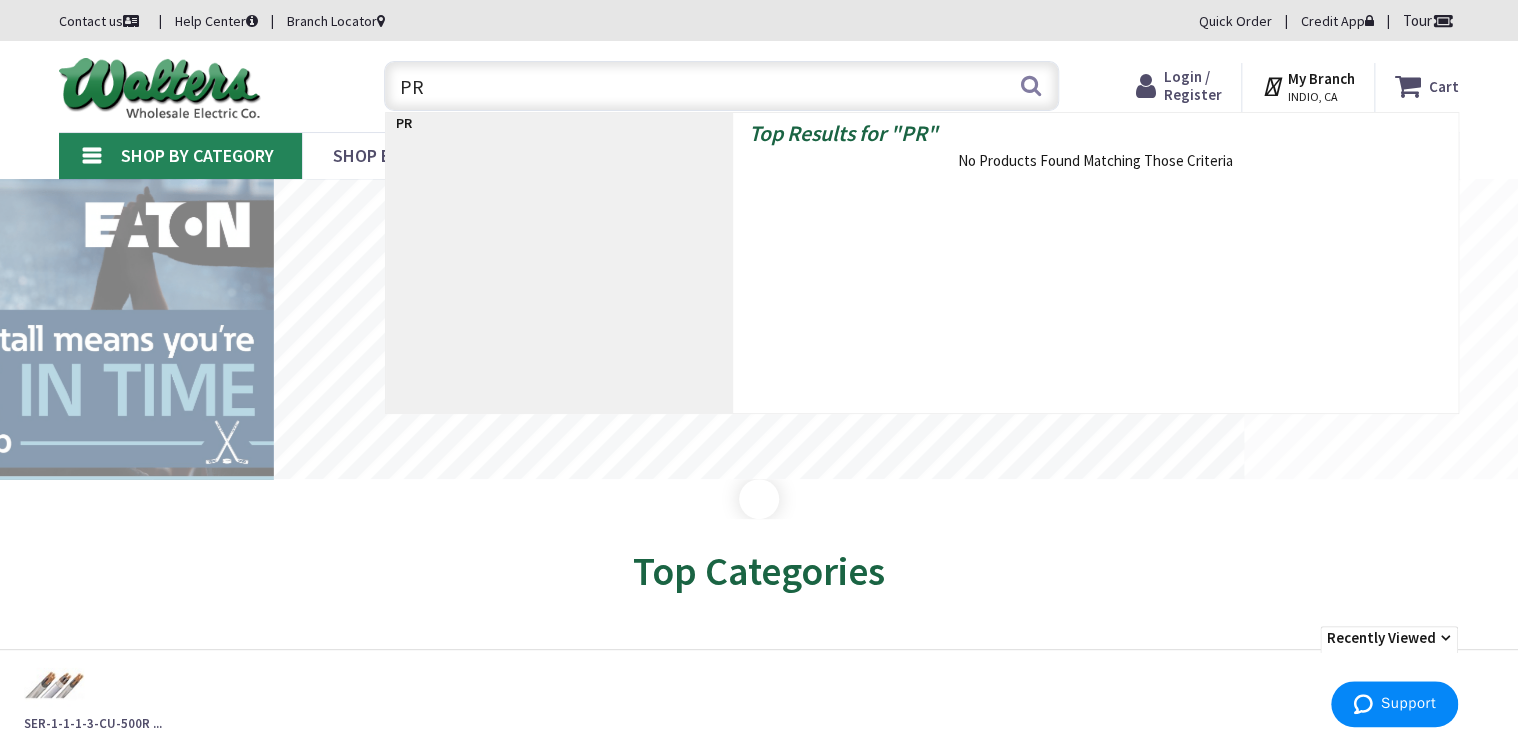 type on "P" 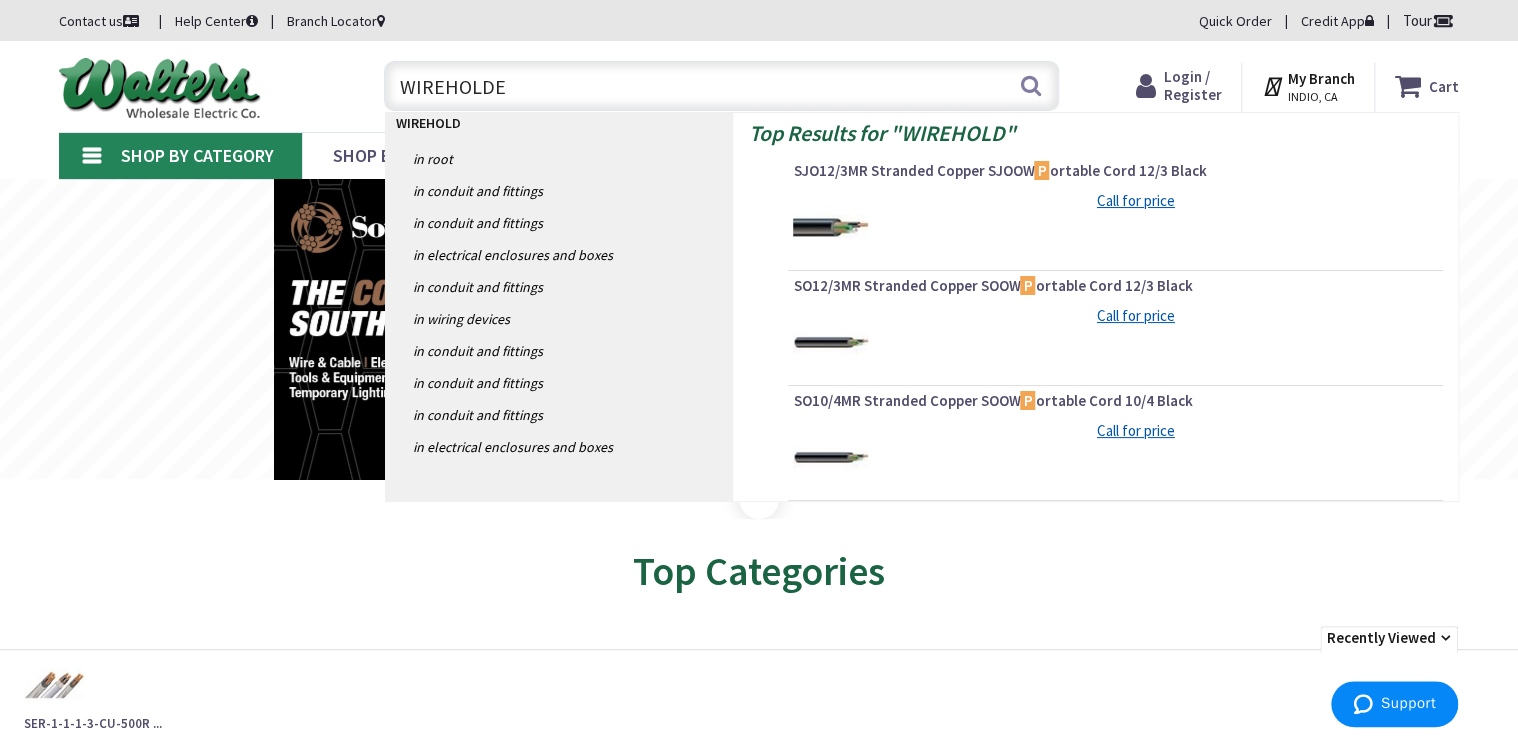type on "WIREHOLDER" 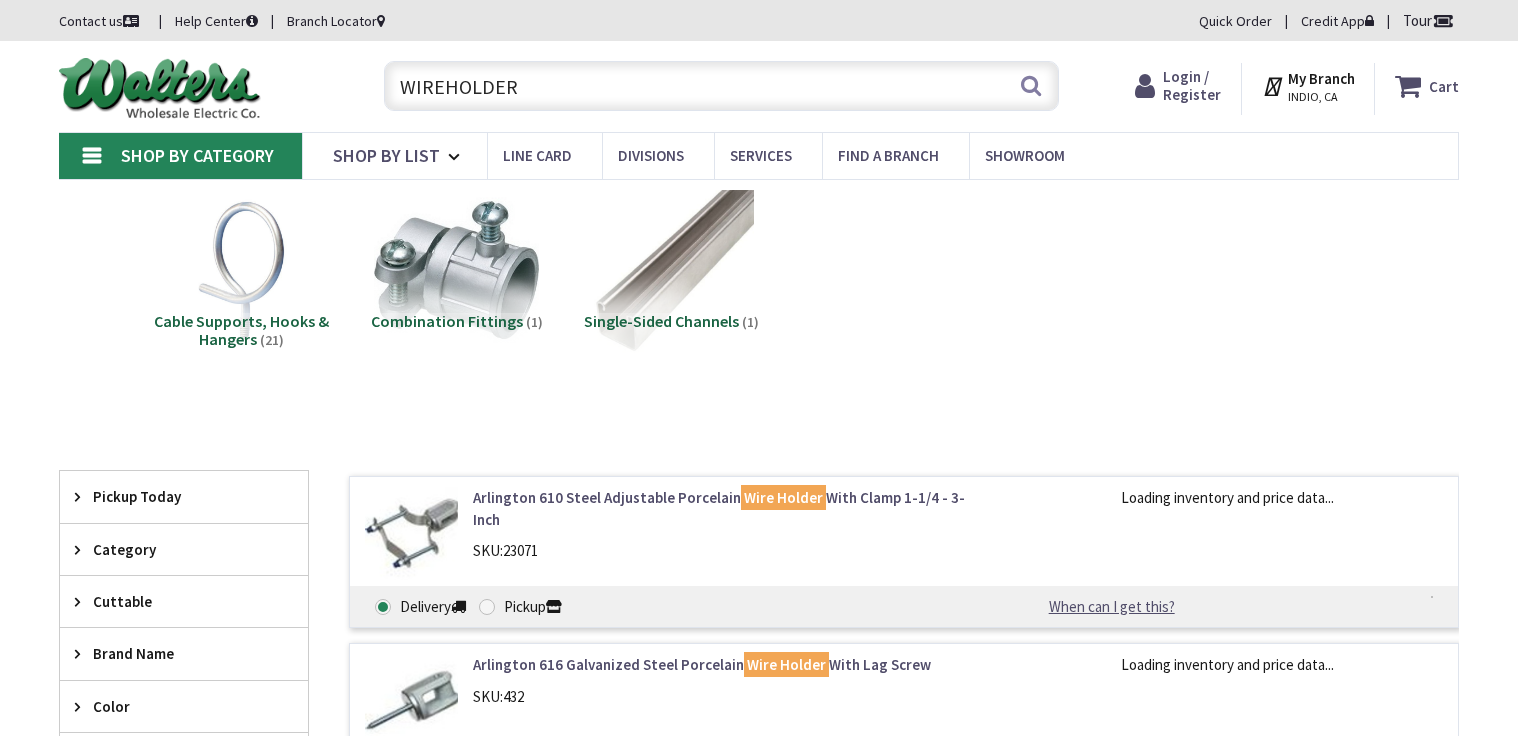 scroll, scrollTop: 0, scrollLeft: 0, axis: both 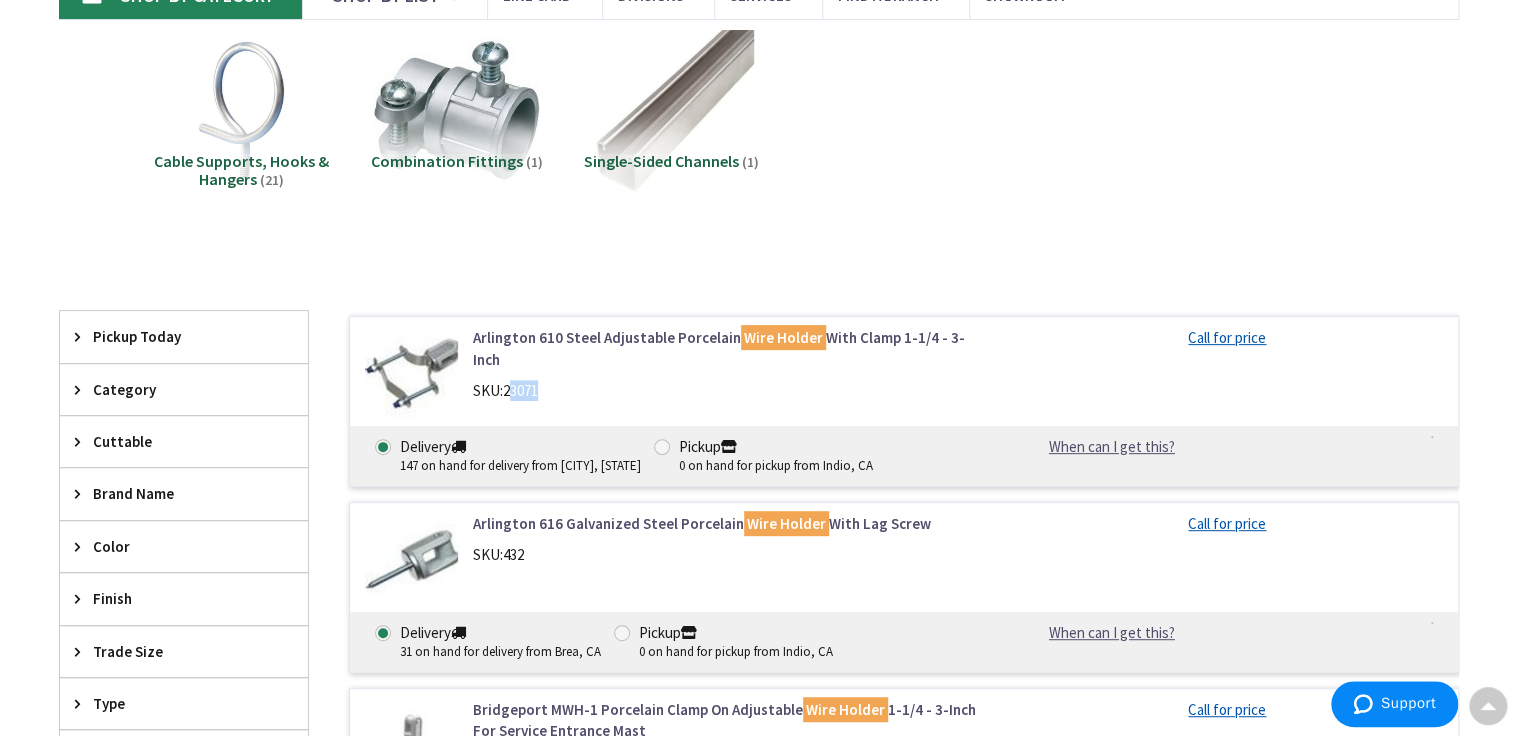 drag, startPoint x: 592, startPoint y: 379, endPoint x: 511, endPoint y: 375, distance: 81.09871 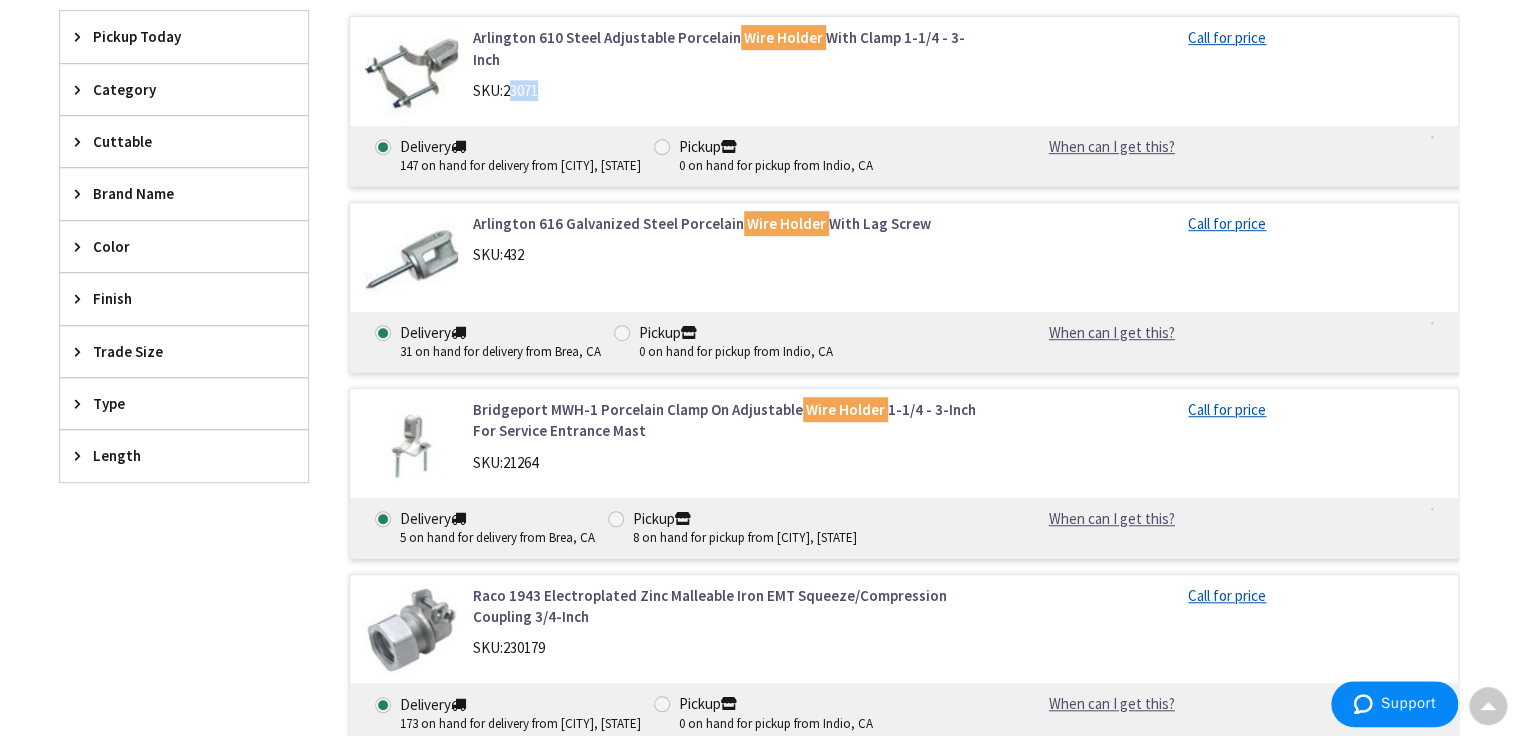 scroll, scrollTop: 160, scrollLeft: 0, axis: vertical 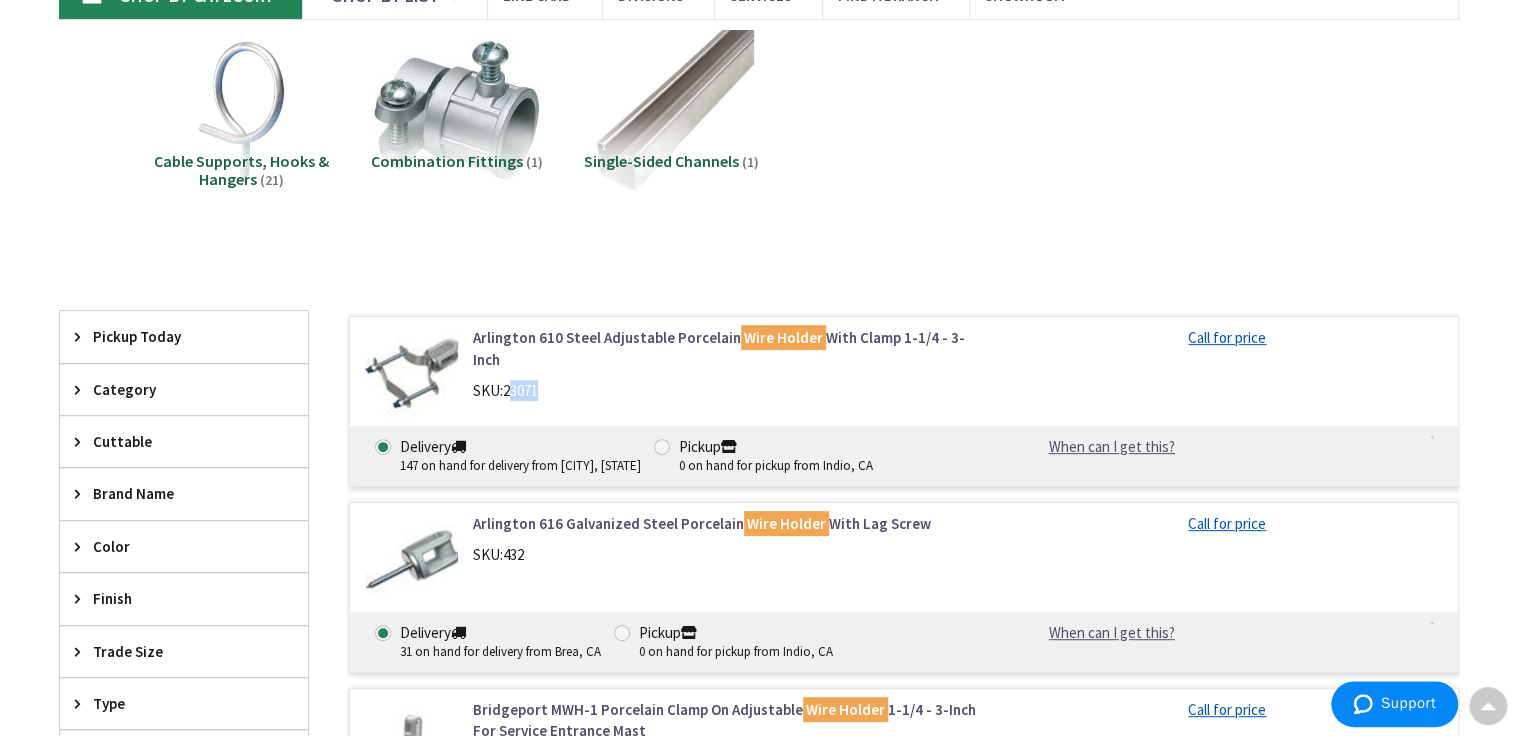 click on "SKU:  23071" at bounding box center [727, 390] 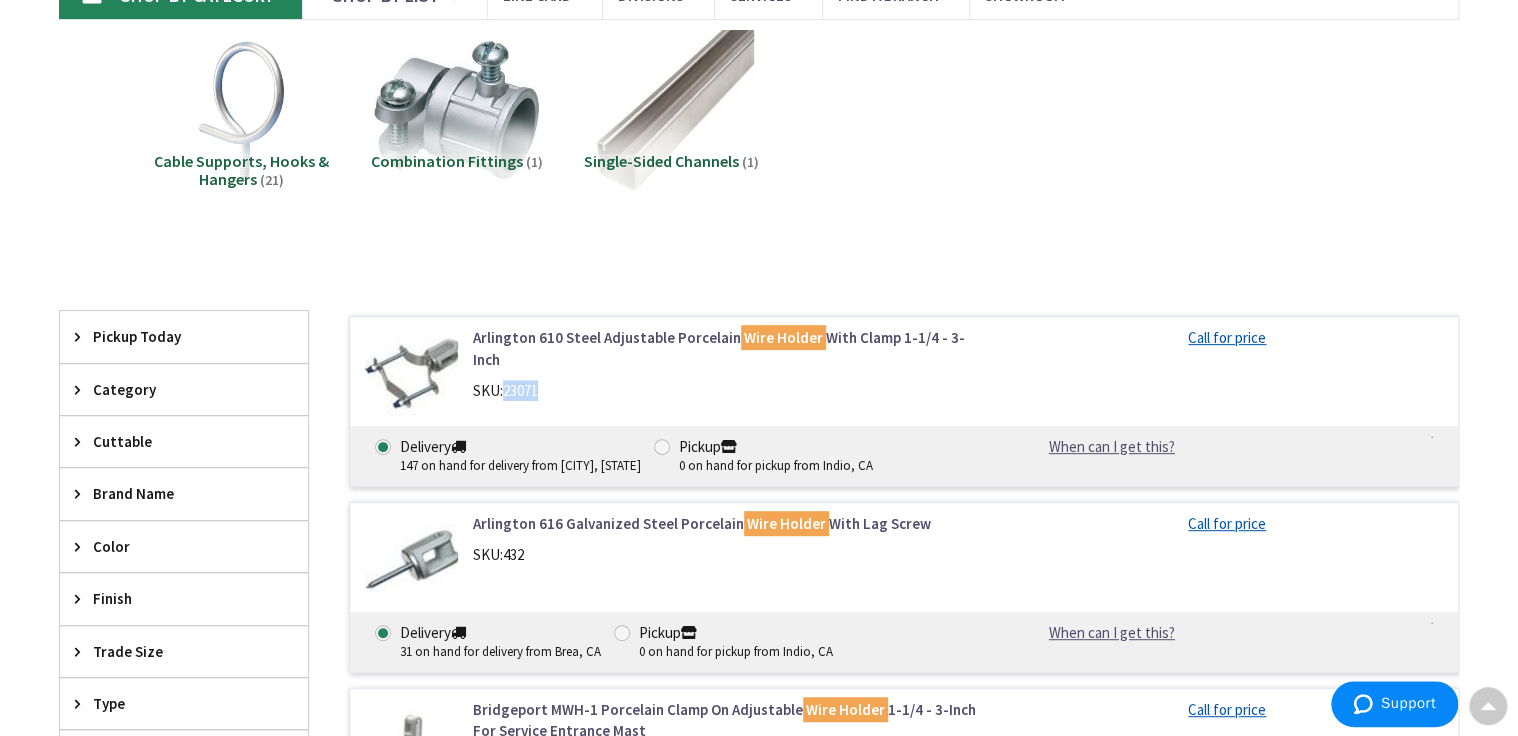 drag, startPoint x: 564, startPoint y: 368, endPoint x: 524, endPoint y: 370, distance: 40.04997 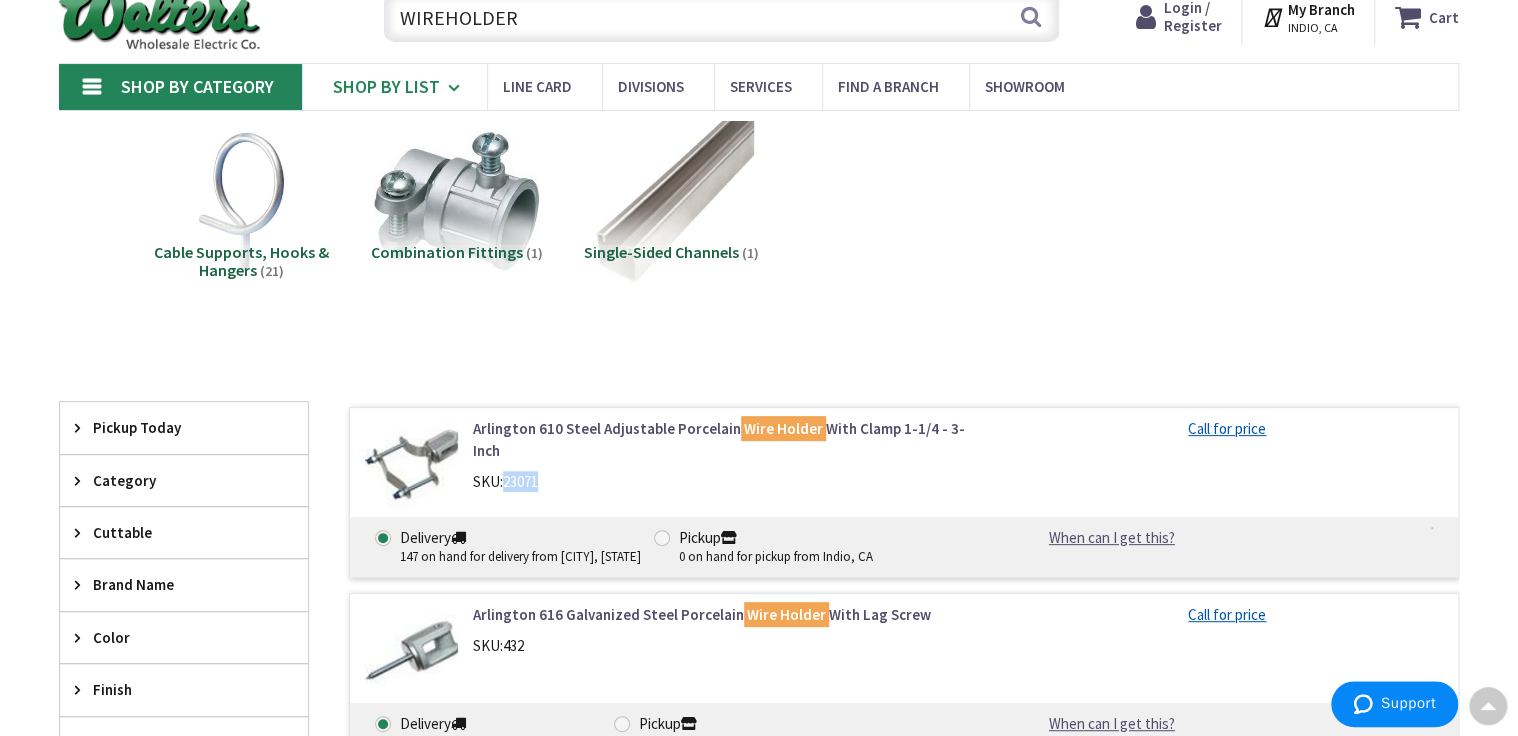 scroll, scrollTop: 0, scrollLeft: 0, axis: both 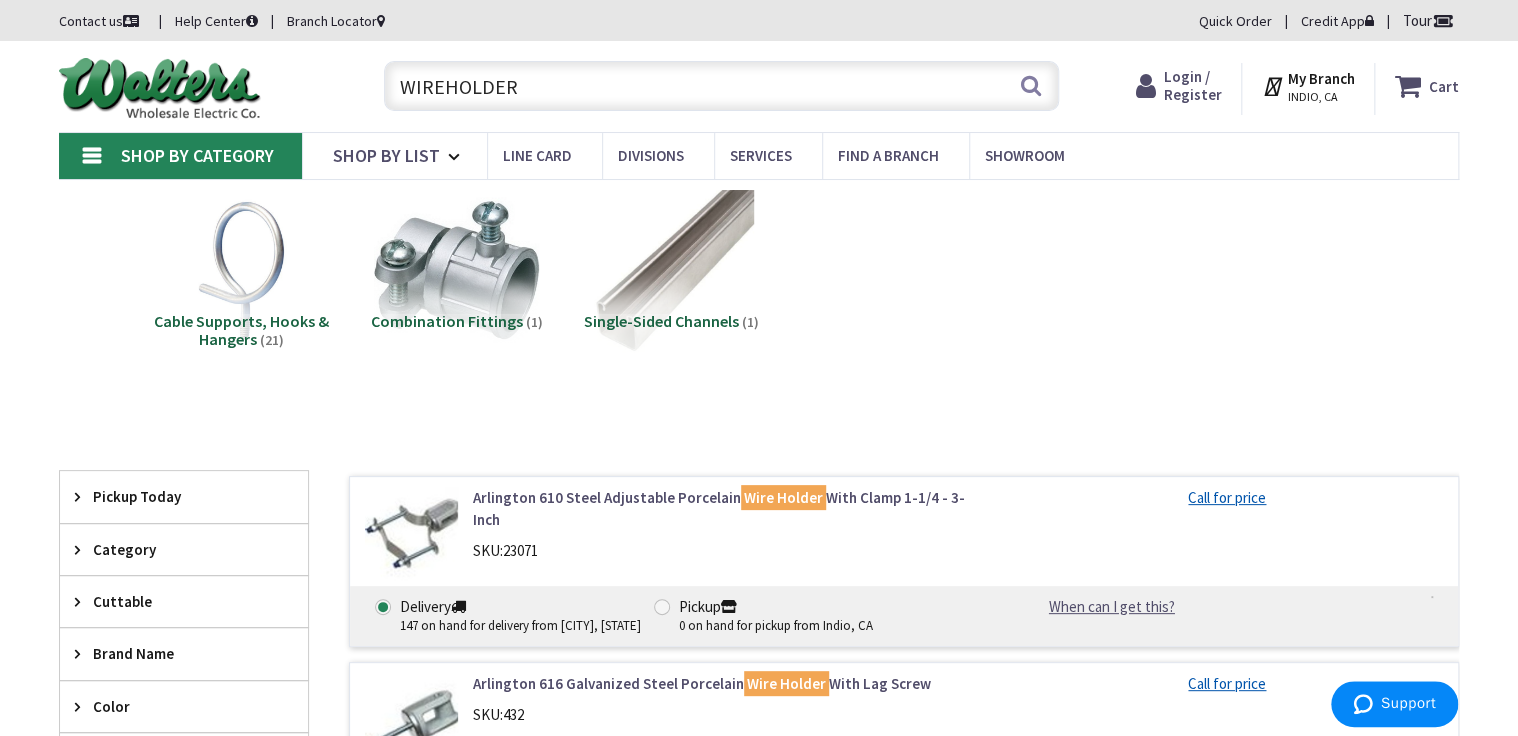 click on "WIREHOLDER" at bounding box center [721, 86] 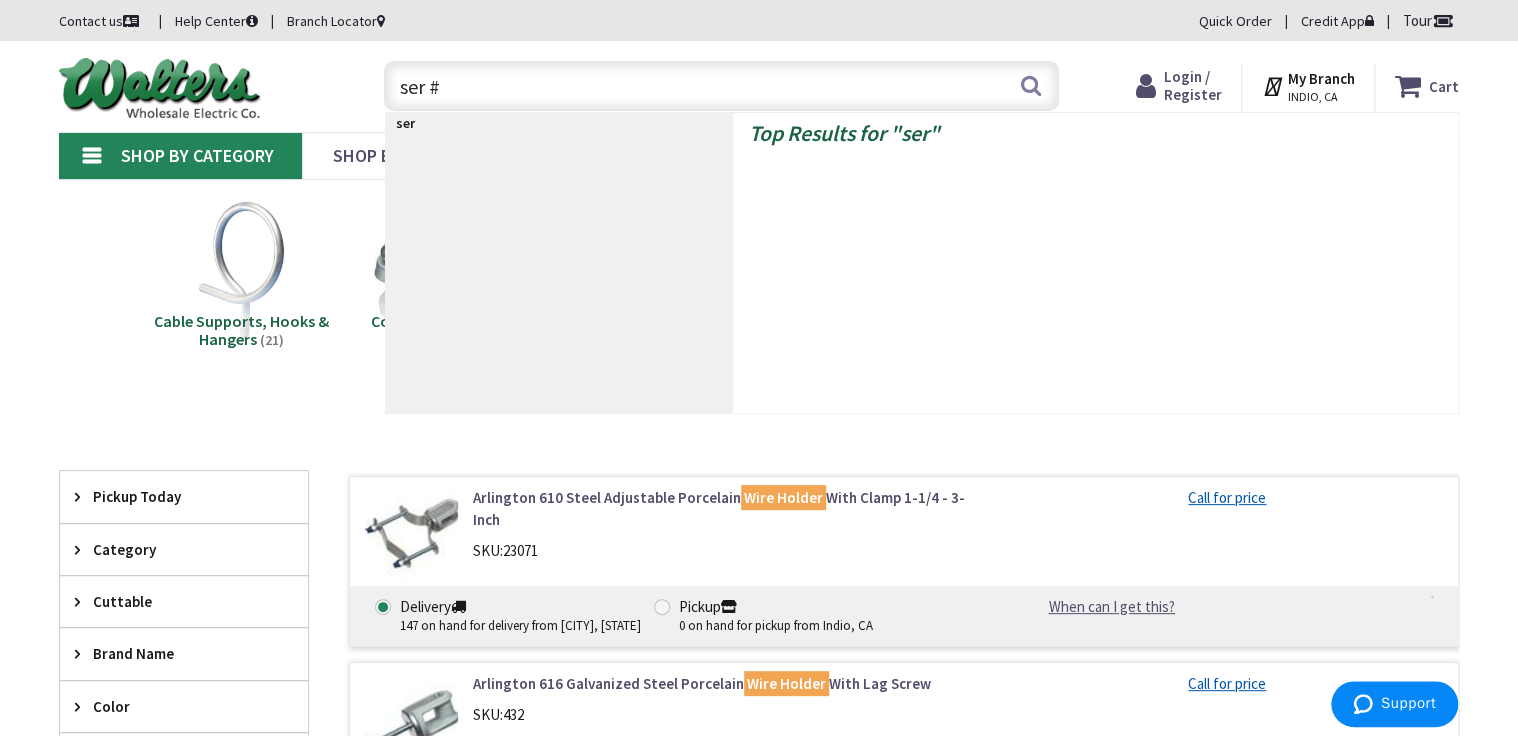 type on "ser #1" 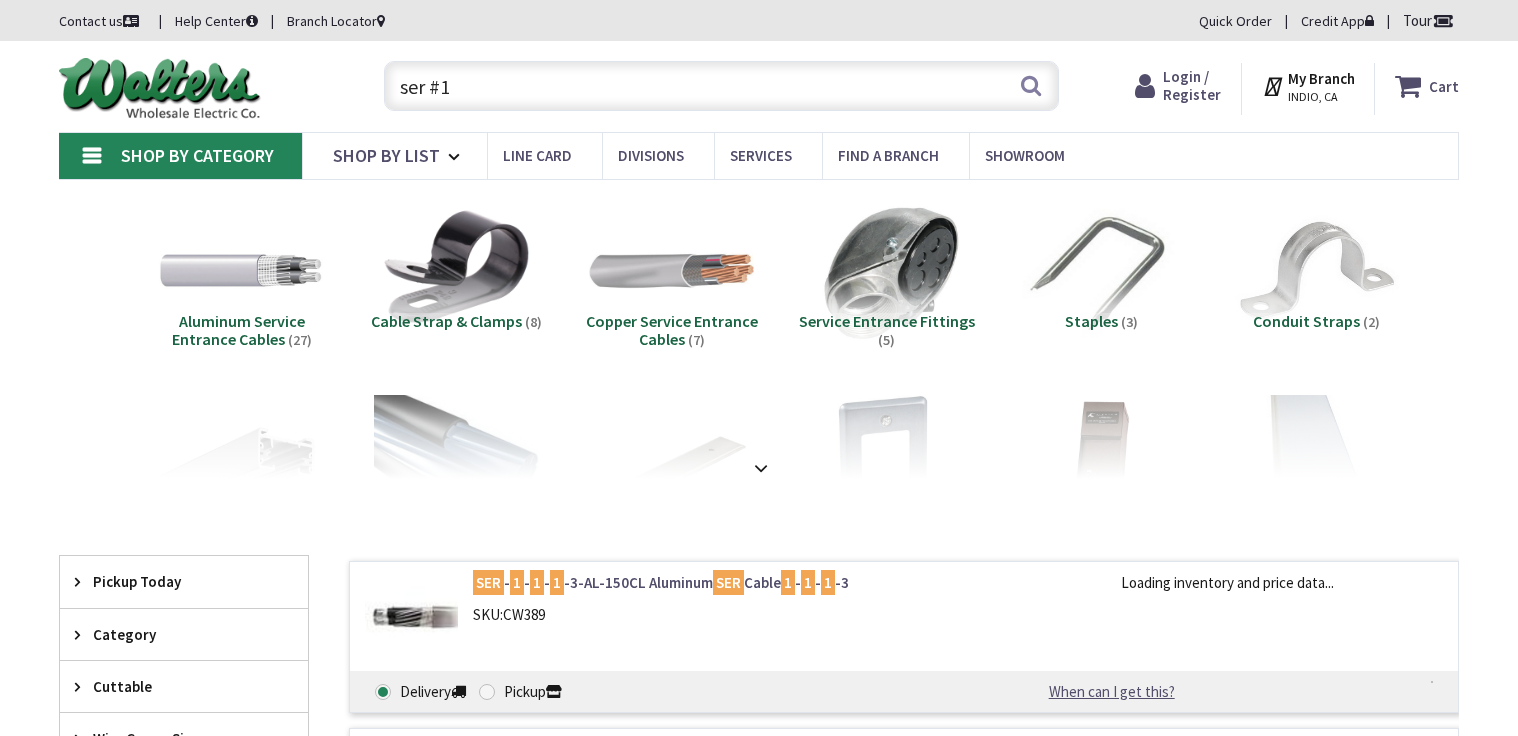 scroll, scrollTop: 117, scrollLeft: 0, axis: vertical 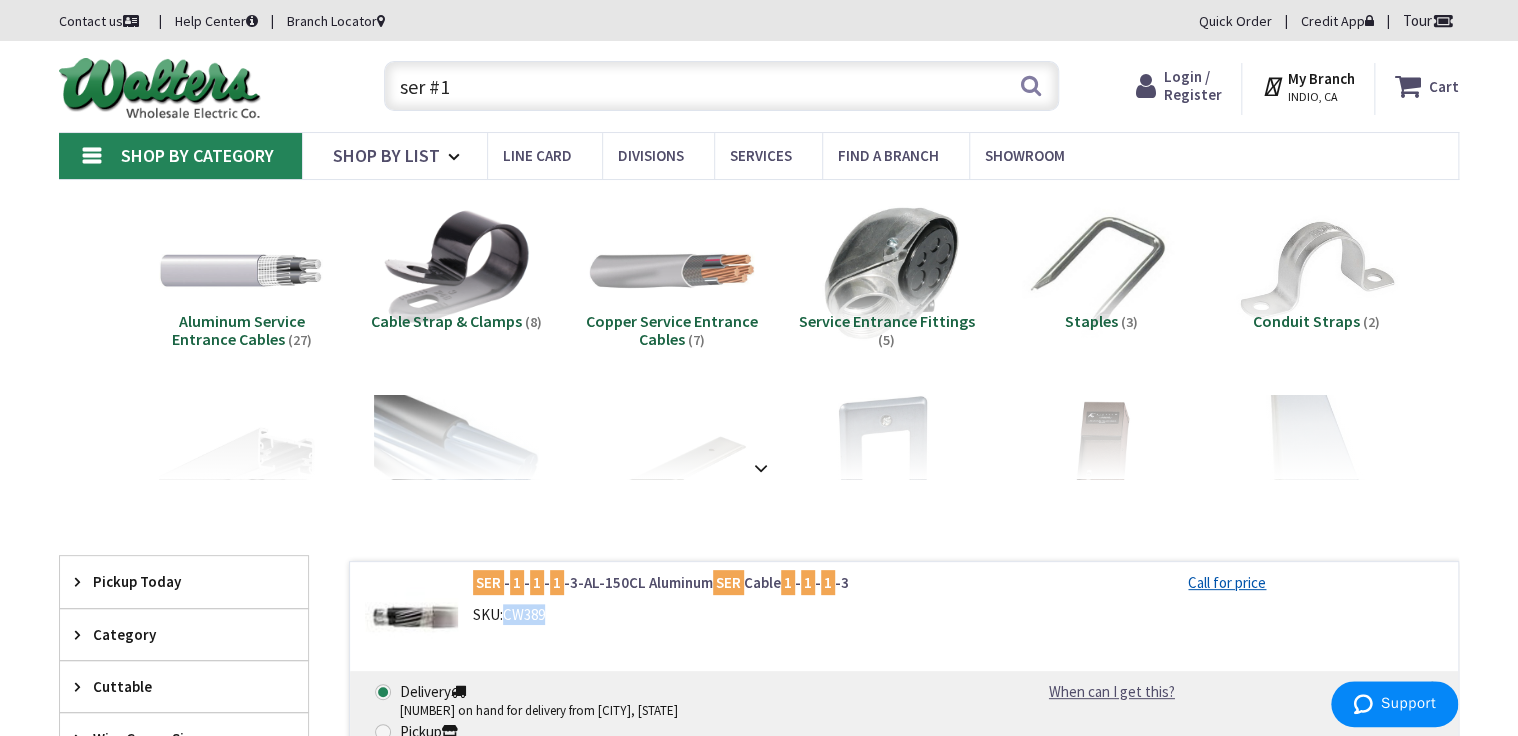 drag, startPoint x: 556, startPoint y: 608, endPoint x: 508, endPoint y: 609, distance: 48.010414 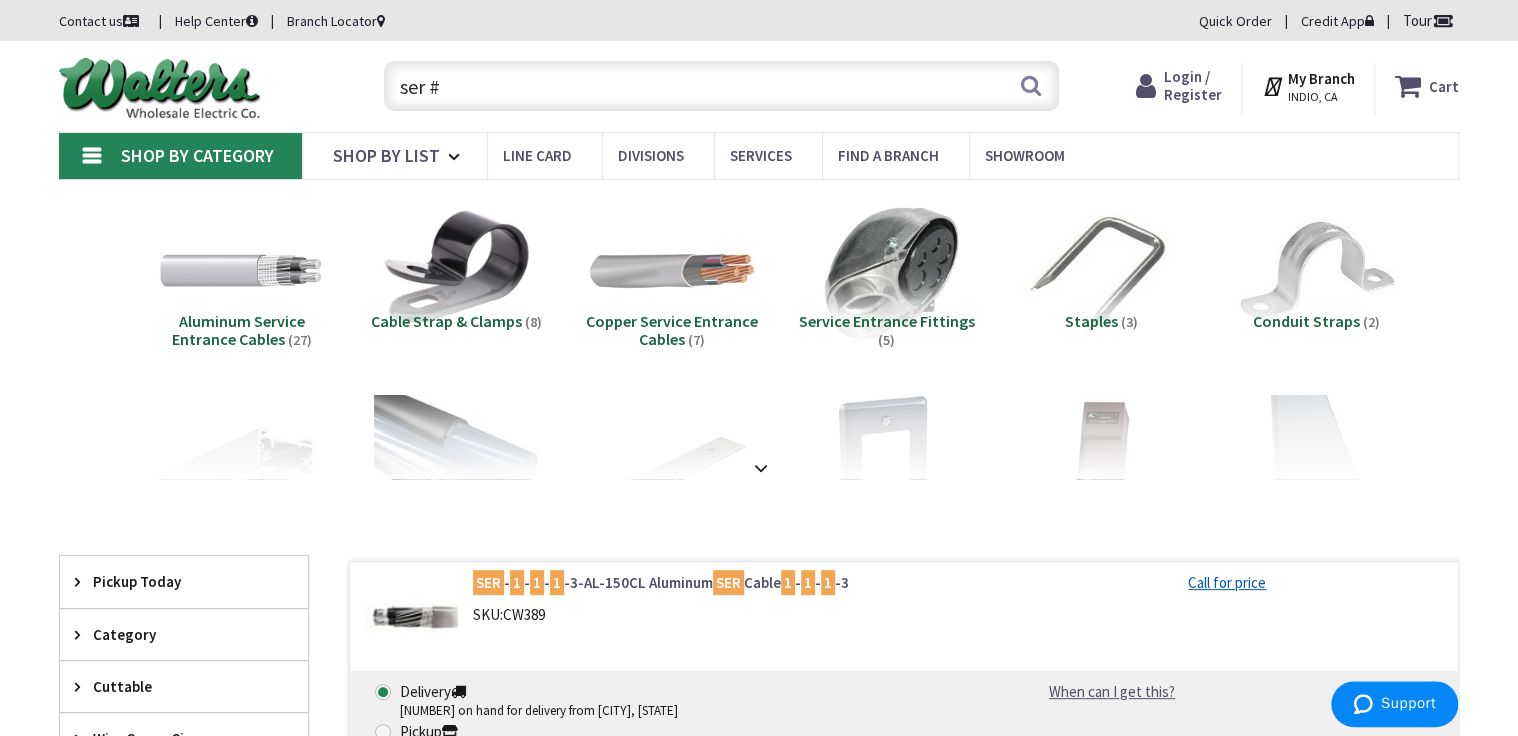 type on "ser #6" 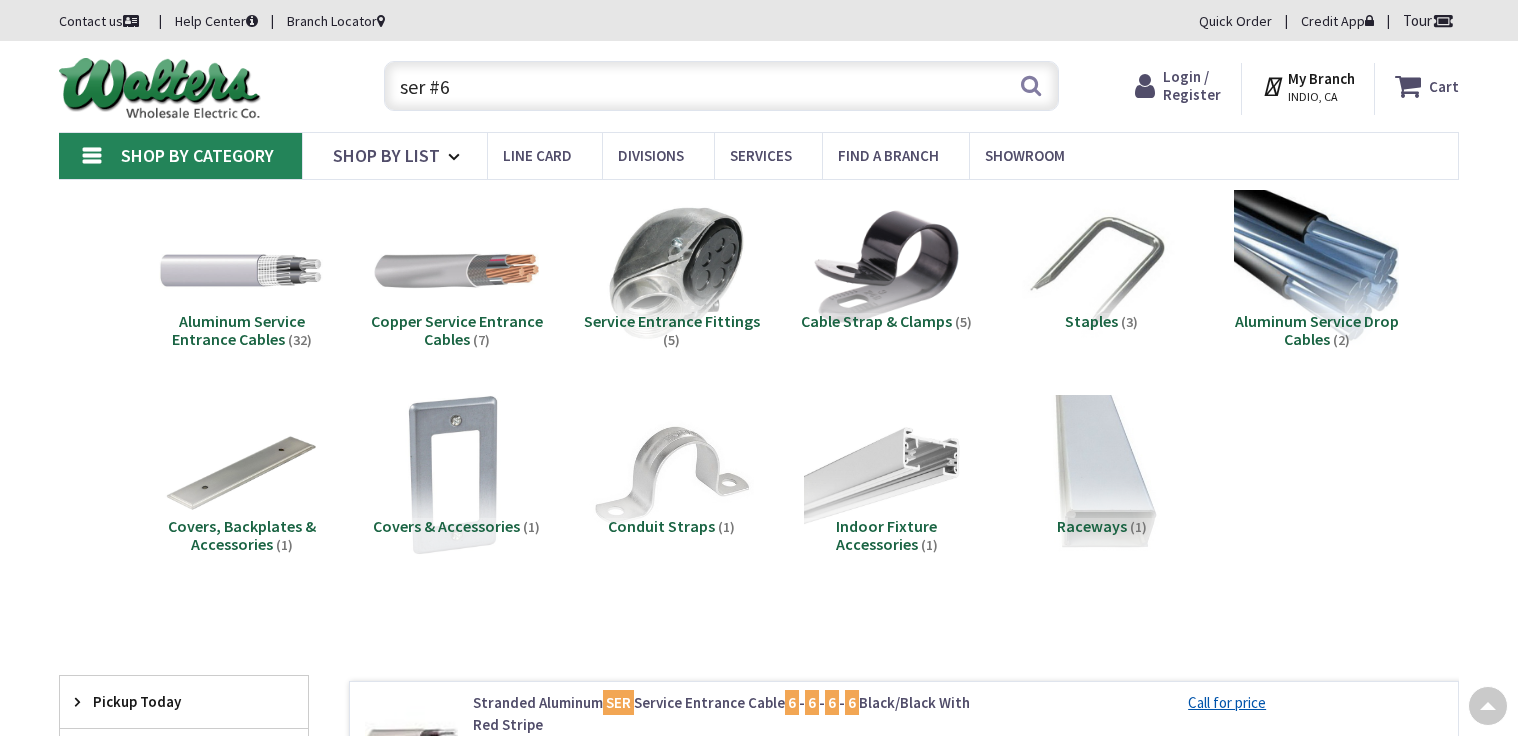 scroll, scrollTop: 277, scrollLeft: 0, axis: vertical 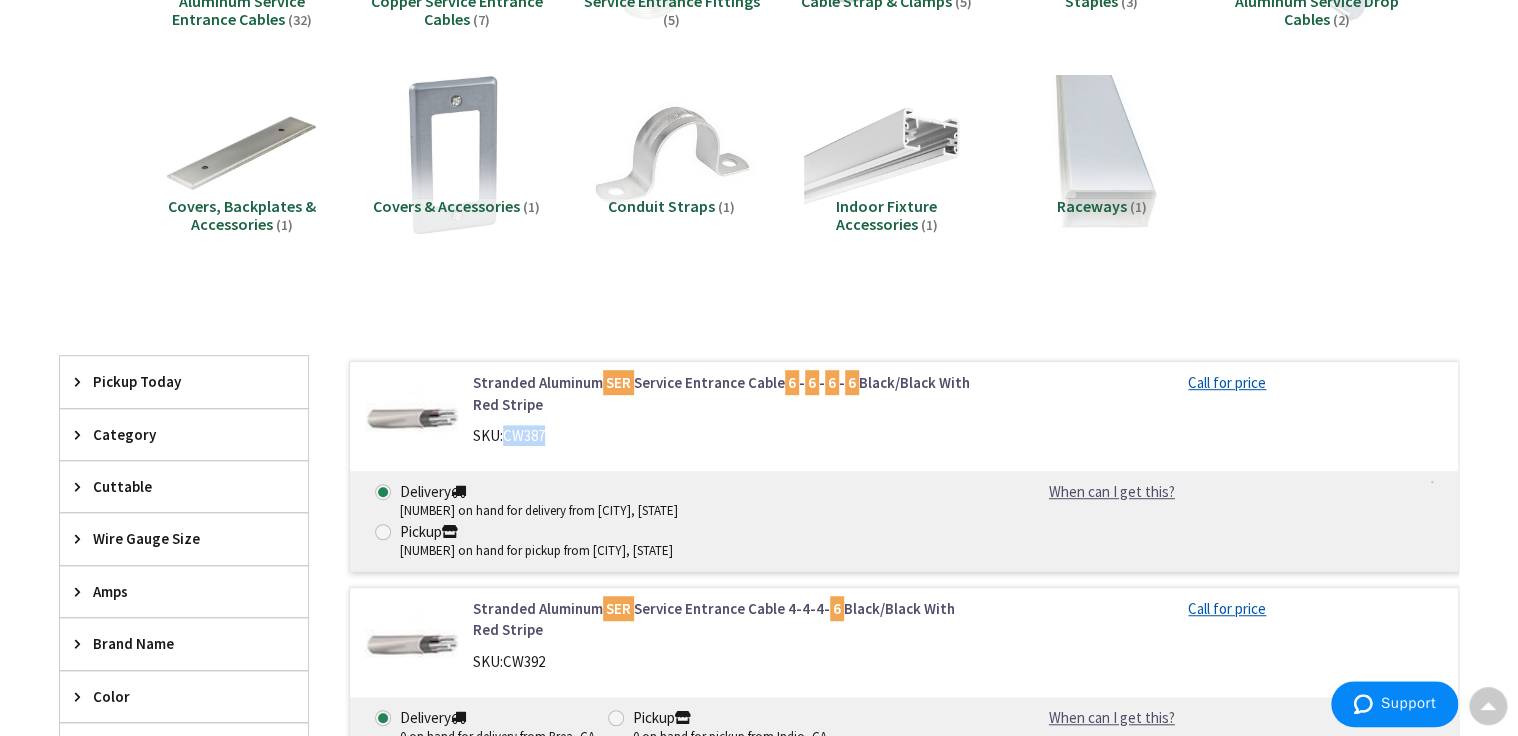 drag, startPoint x: 570, startPoint y: 432, endPoint x: 506, endPoint y: 440, distance: 64.49806 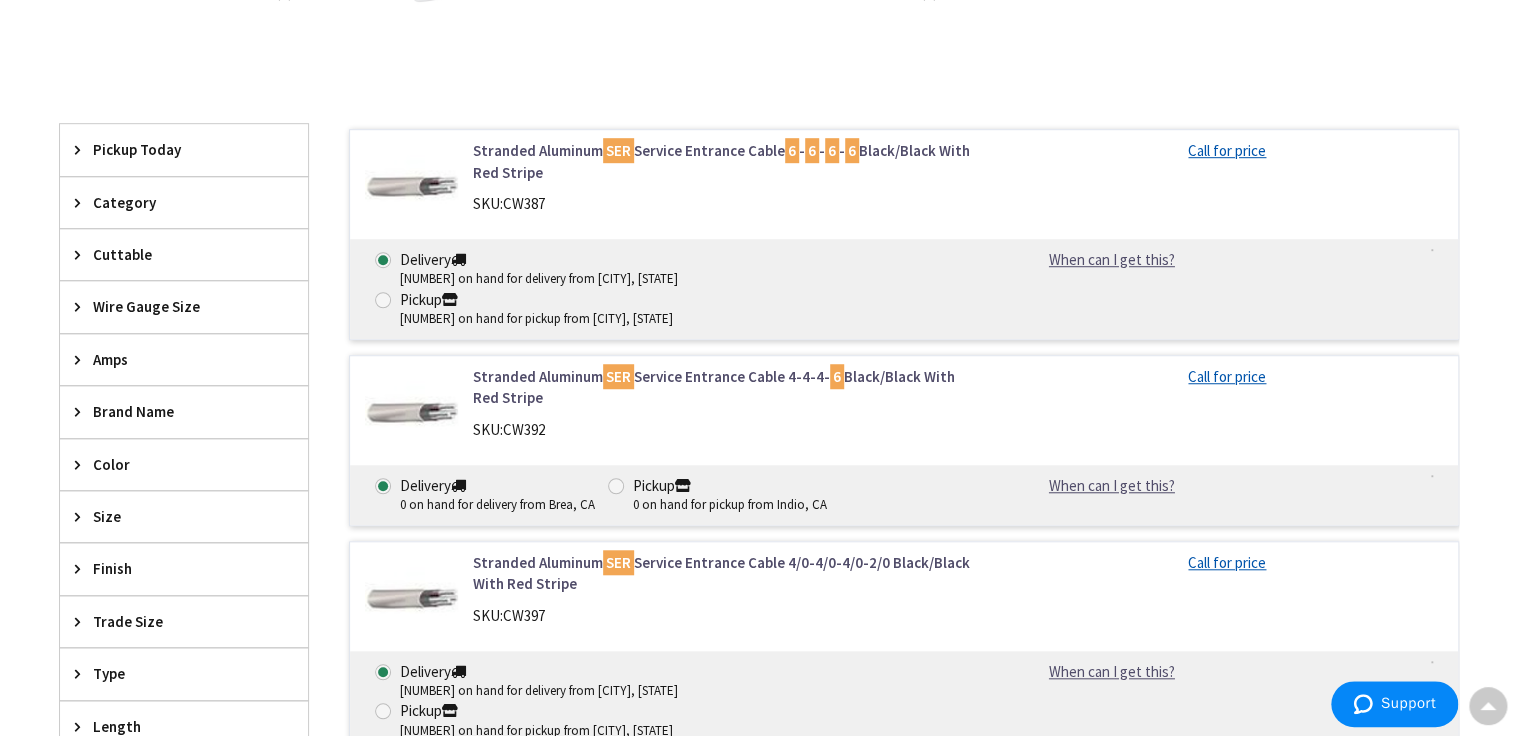 scroll, scrollTop: 400, scrollLeft: 0, axis: vertical 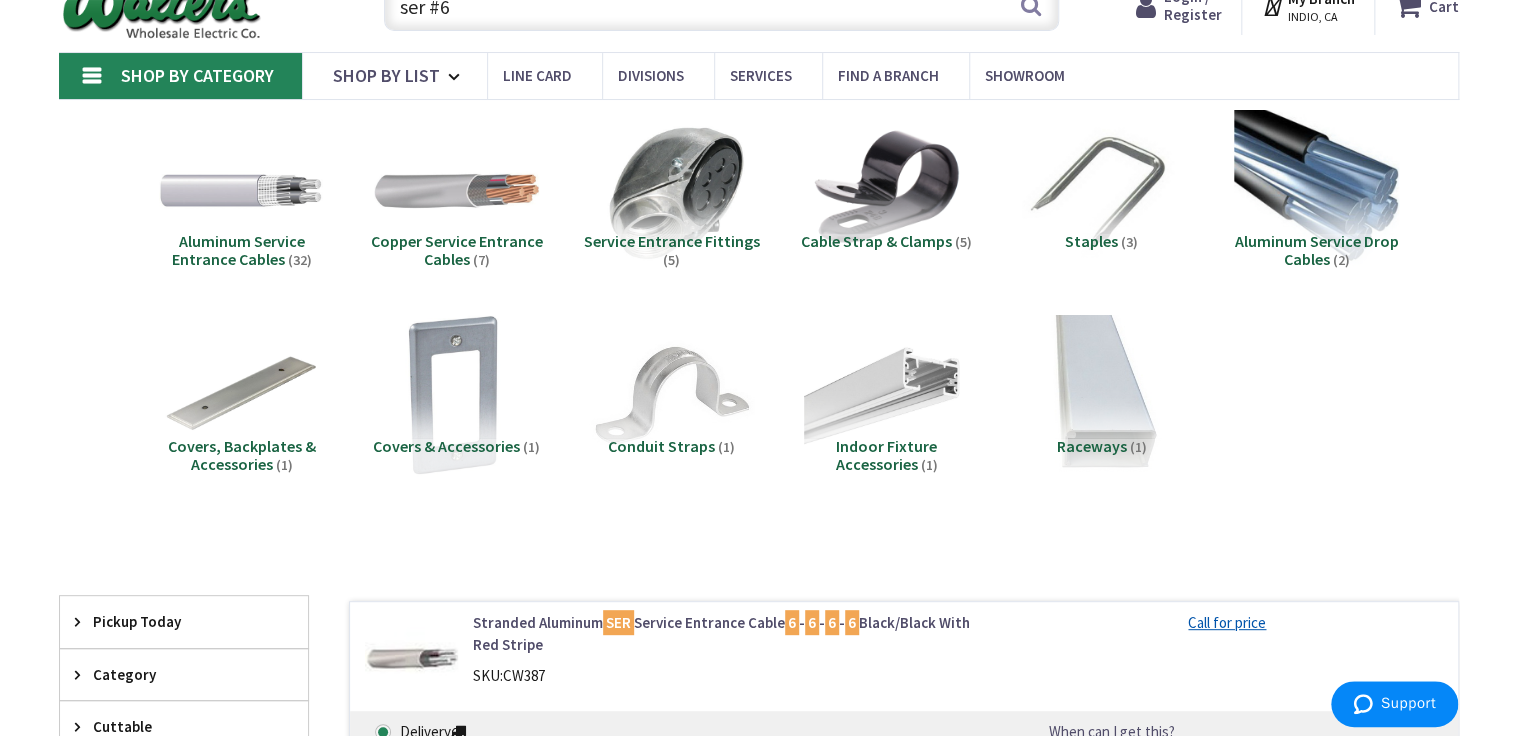 click on "ser #6" at bounding box center [721, 6] 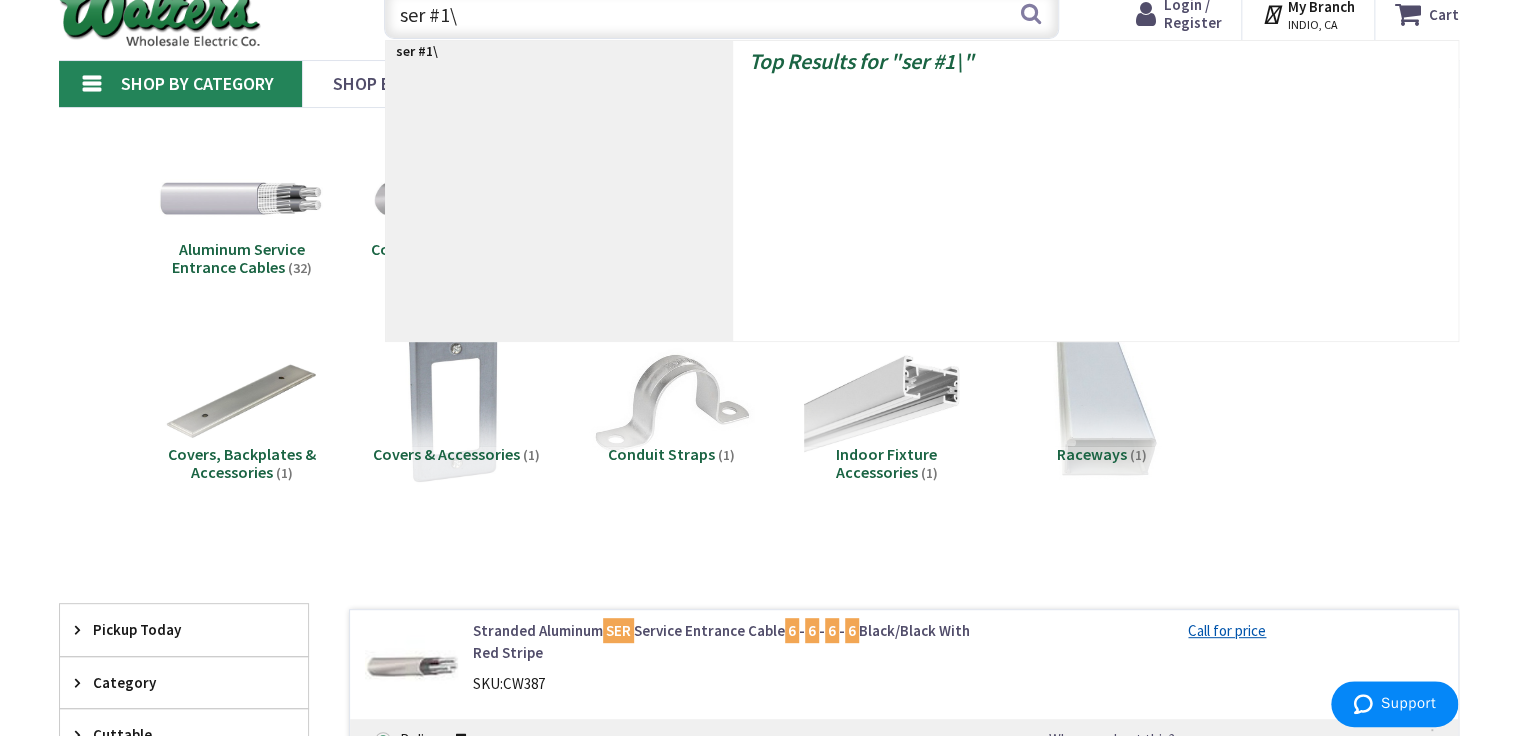 type on "ser #1" 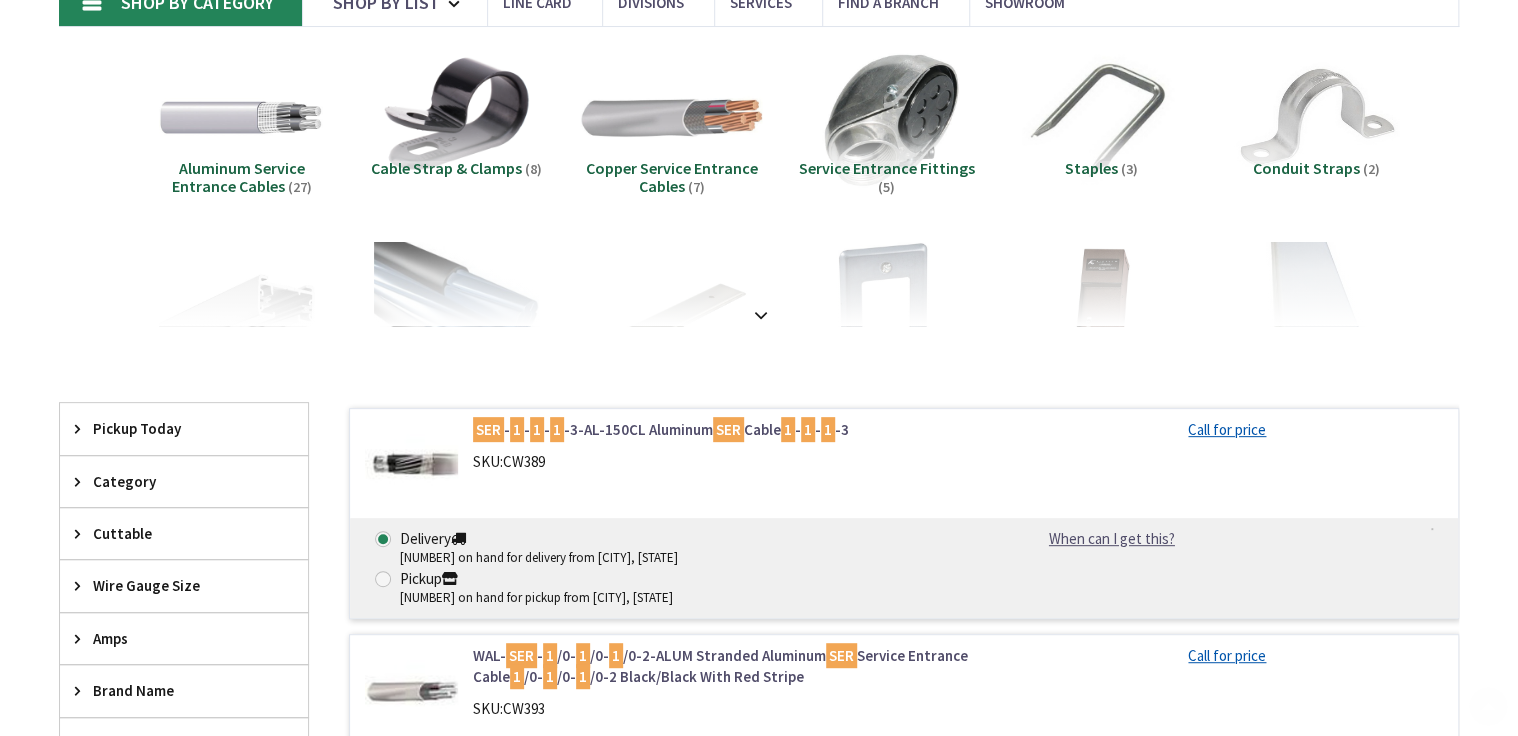 scroll, scrollTop: 160, scrollLeft: 0, axis: vertical 